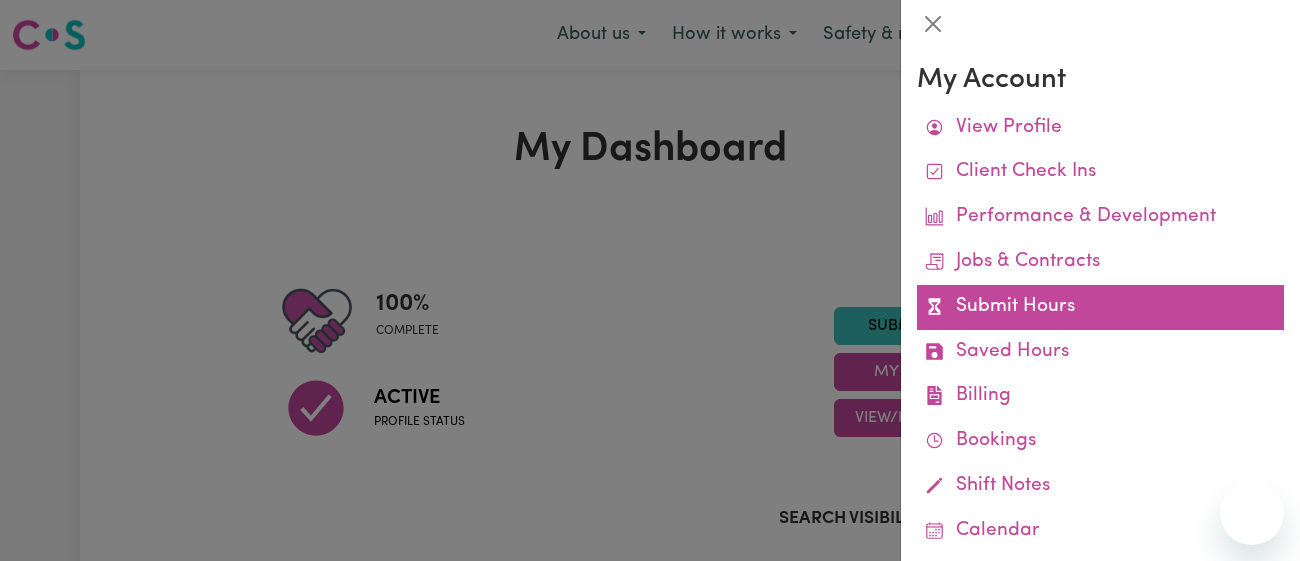 scroll, scrollTop: 0, scrollLeft: 0, axis: both 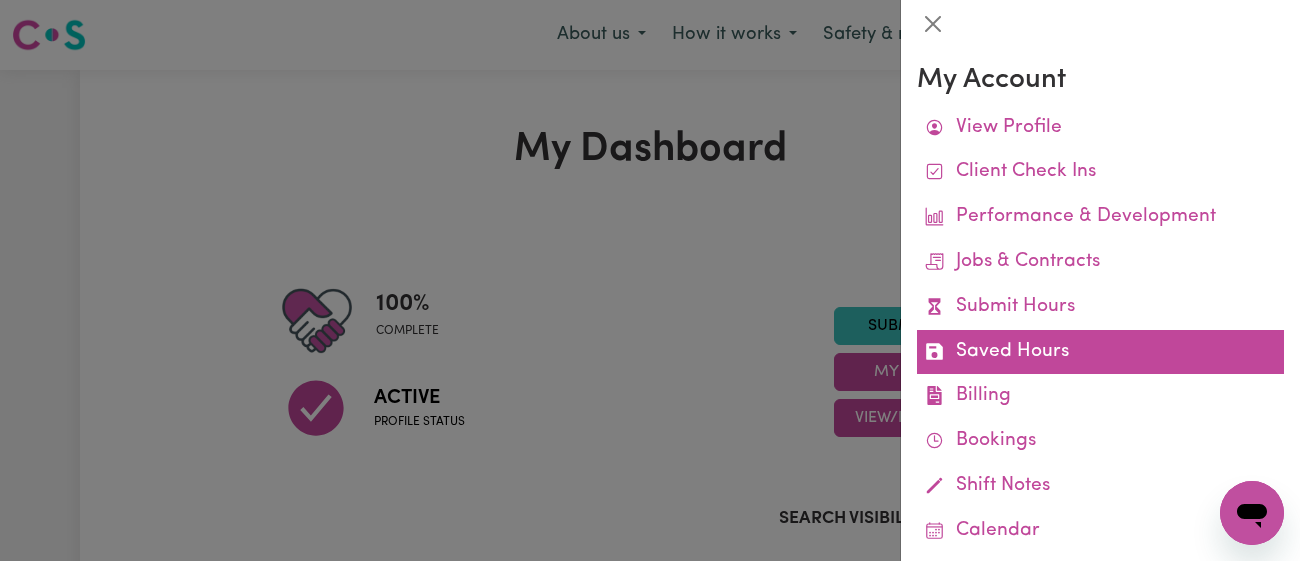 click on "Saved Hours" at bounding box center [1100, 352] 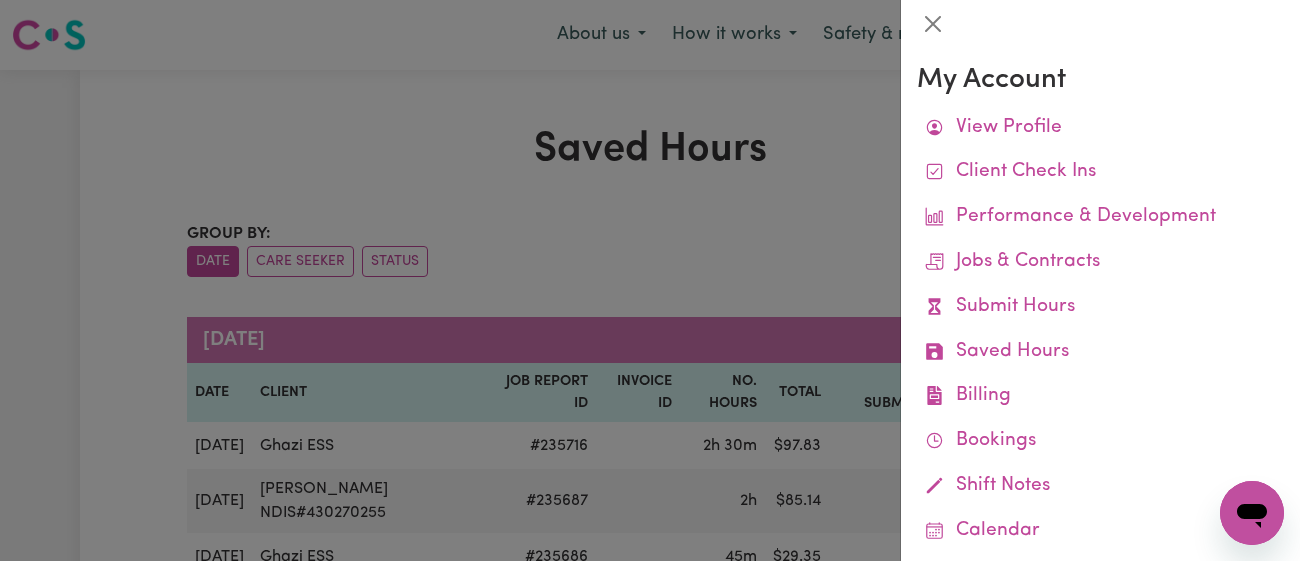 click at bounding box center [650, 280] 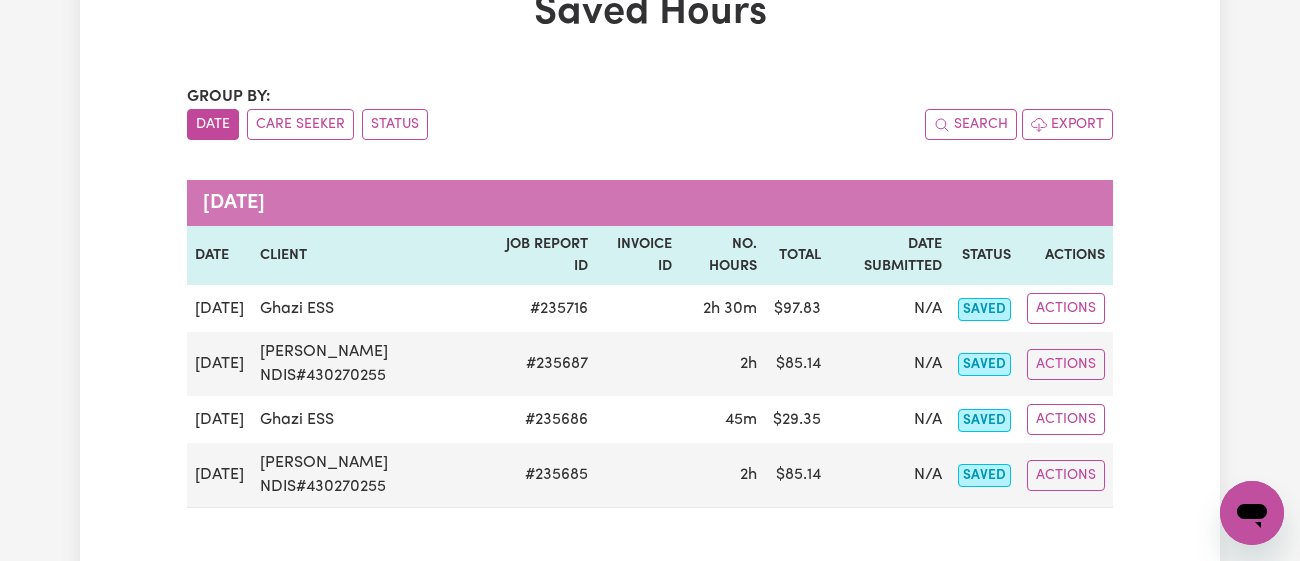 scroll, scrollTop: 0, scrollLeft: 0, axis: both 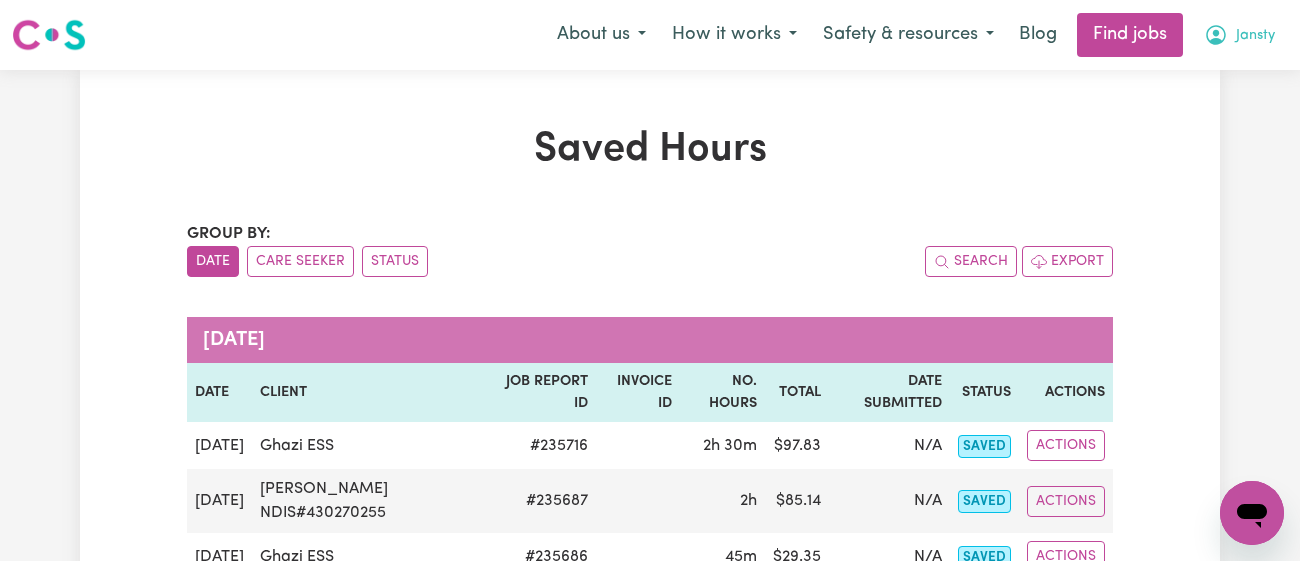 click on "Jansty" at bounding box center (1239, 35) 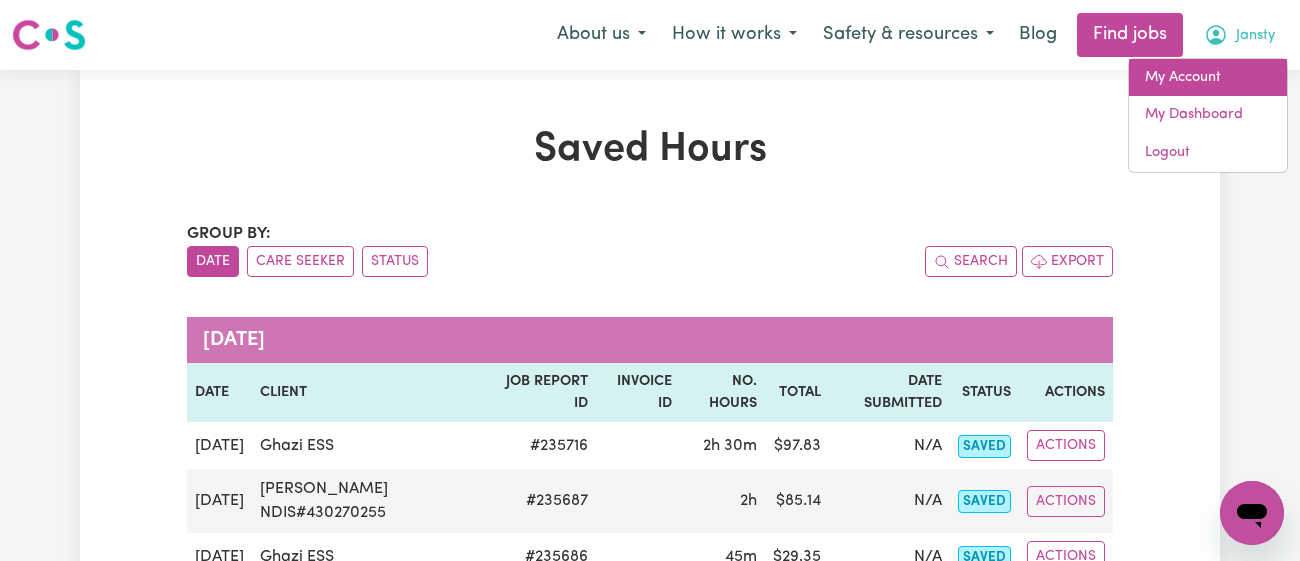 click on "My Account" at bounding box center [1208, 78] 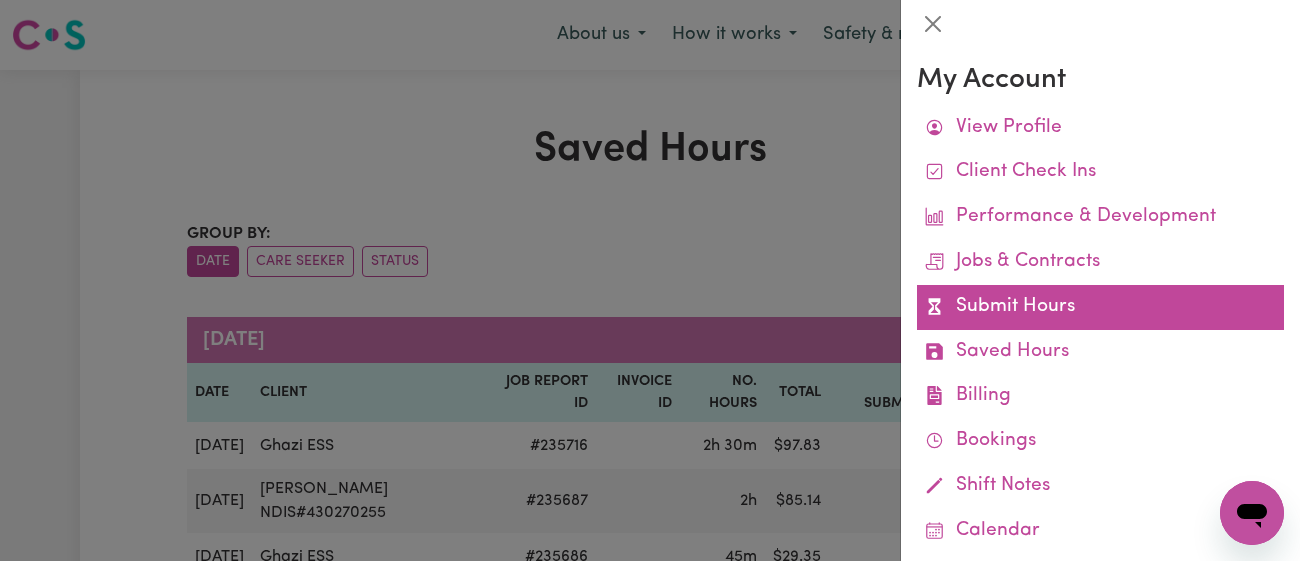 click on "Submit Hours" at bounding box center [1100, 307] 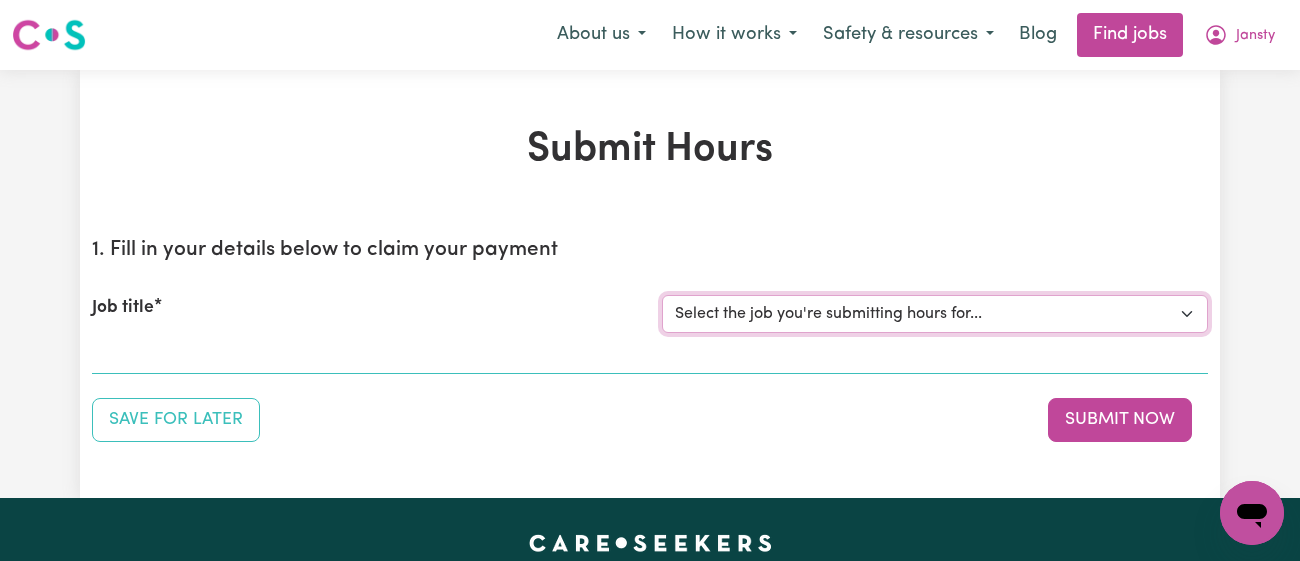 click on "Select the job you're submitting hours for... [[PERSON_NAME]] [DEMOGRAPHIC_DATA] Support Worker Needed In [GEOGRAPHIC_DATA][PERSON_NAME], [GEOGRAPHIC_DATA] [[PERSON_NAME]] Support Worker Required in [PERSON_NAME][GEOGRAPHIC_DATA], [GEOGRAPHIC_DATA] [[PERSON_NAME], Malachi & Isaiah Twinning] Support Worker Required in [GEOGRAPHIC_DATA], [GEOGRAPHIC_DATA] [[PERSON_NAME]] Care Worker Required in [GEOGRAPHIC_DATA], [GEOGRAPHIC_DATA] [[PERSON_NAME] ( [PERSON_NAME]) [PERSON_NAME]] Support worker required in [GEOGRAPHIC_DATA], [GEOGRAPHIC_DATA] for Domestic Assistance [Dong Fu] Weekend Care worker needed at [GEOGRAPHIC_DATA], [GEOGRAPHIC_DATA] for Personal Care, Domestic Assistance and Social Companionship [[PERSON_NAME] NDIS#430270255] URGENT Support Worker Needed Personal Care And Hoist/Transfers Ongoing Mon to [GEOGRAPHIC_DATA], [GEOGRAPHIC_DATA]" at bounding box center (935, 314) 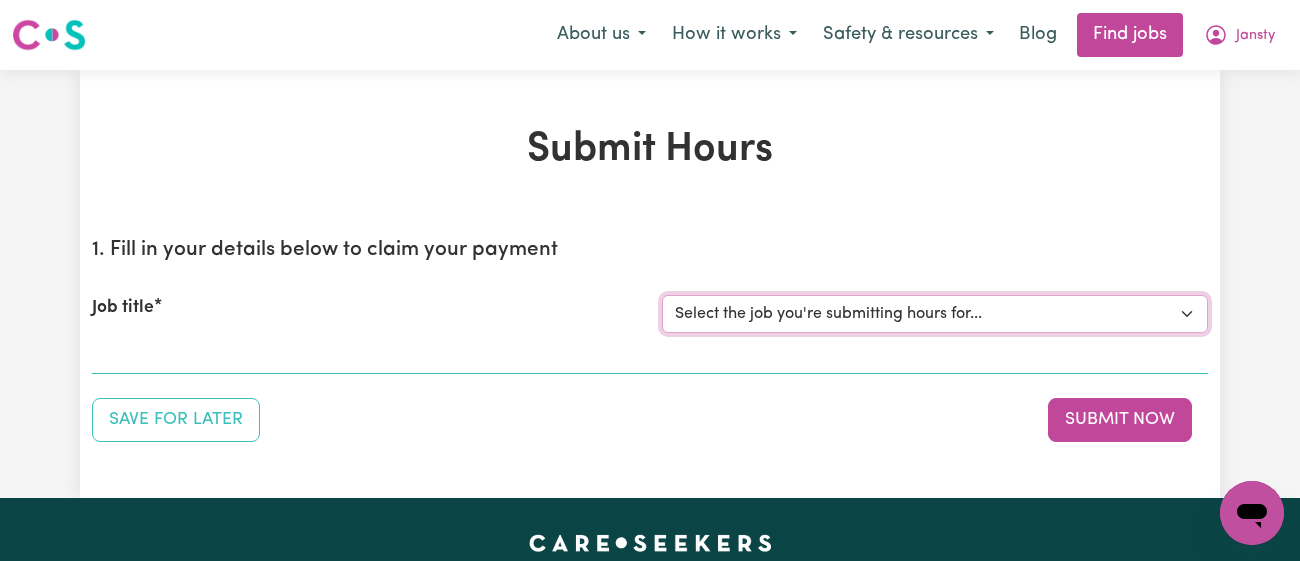 select on "7090" 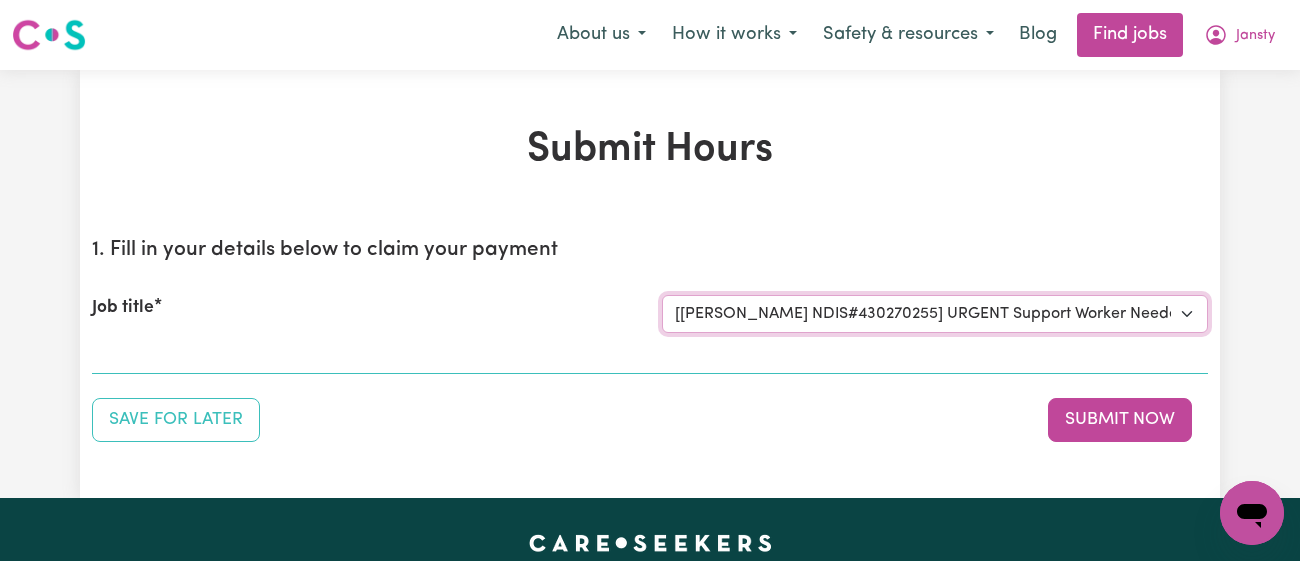 click on "Select the job you're submitting hours for... [[PERSON_NAME]] [DEMOGRAPHIC_DATA] Support Worker Needed In [GEOGRAPHIC_DATA][PERSON_NAME], [GEOGRAPHIC_DATA] [[PERSON_NAME]] Support Worker Required in [PERSON_NAME][GEOGRAPHIC_DATA], [GEOGRAPHIC_DATA] [[PERSON_NAME], Malachi & Isaiah Twinning] Support Worker Required in [GEOGRAPHIC_DATA], [GEOGRAPHIC_DATA] [[PERSON_NAME]] Care Worker Required in [GEOGRAPHIC_DATA], [GEOGRAPHIC_DATA] [[PERSON_NAME] ( [PERSON_NAME]) [PERSON_NAME]] Support worker required in [GEOGRAPHIC_DATA], [GEOGRAPHIC_DATA] for Domestic Assistance [Dong Fu] Weekend Care worker needed at [GEOGRAPHIC_DATA], [GEOGRAPHIC_DATA] for Personal Care, Domestic Assistance and Social Companionship [[PERSON_NAME] NDIS#430270255] URGENT Support Worker Needed Personal Care And Hoist/Transfers Ongoing Mon to [GEOGRAPHIC_DATA], [GEOGRAPHIC_DATA]" at bounding box center [935, 314] 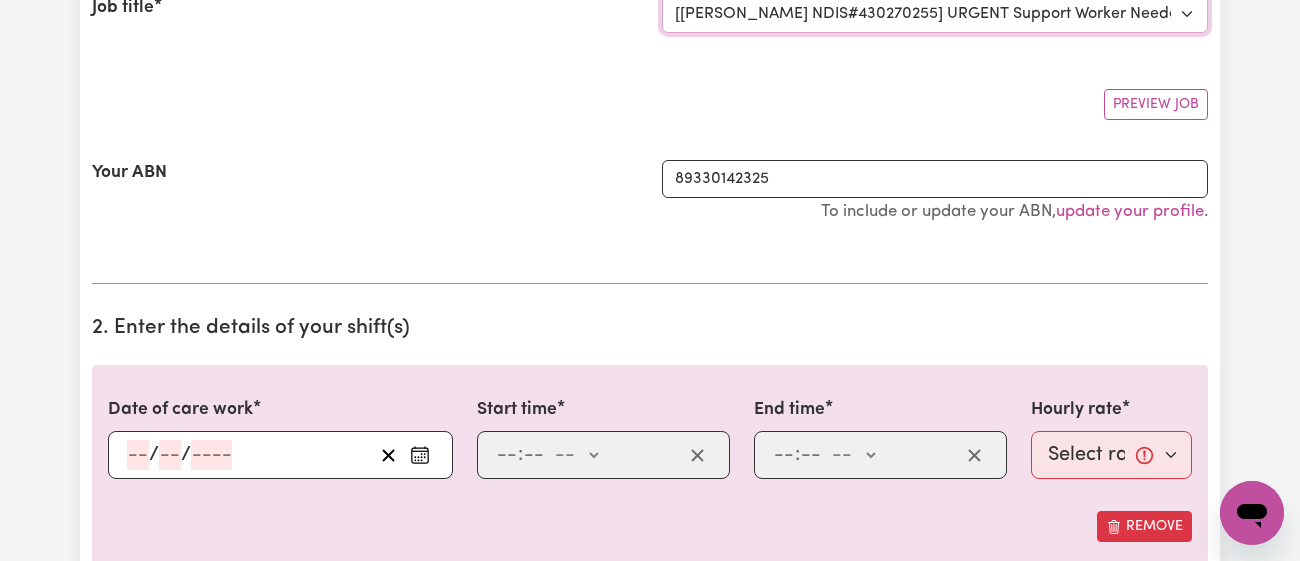 scroll, scrollTop: 453, scrollLeft: 0, axis: vertical 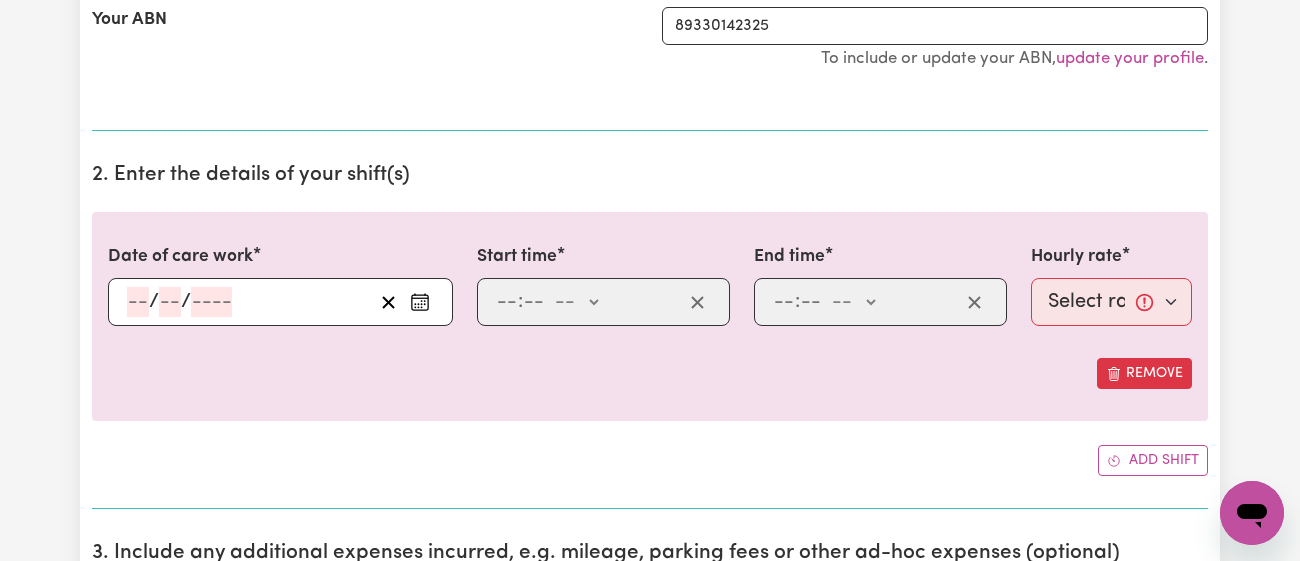 click 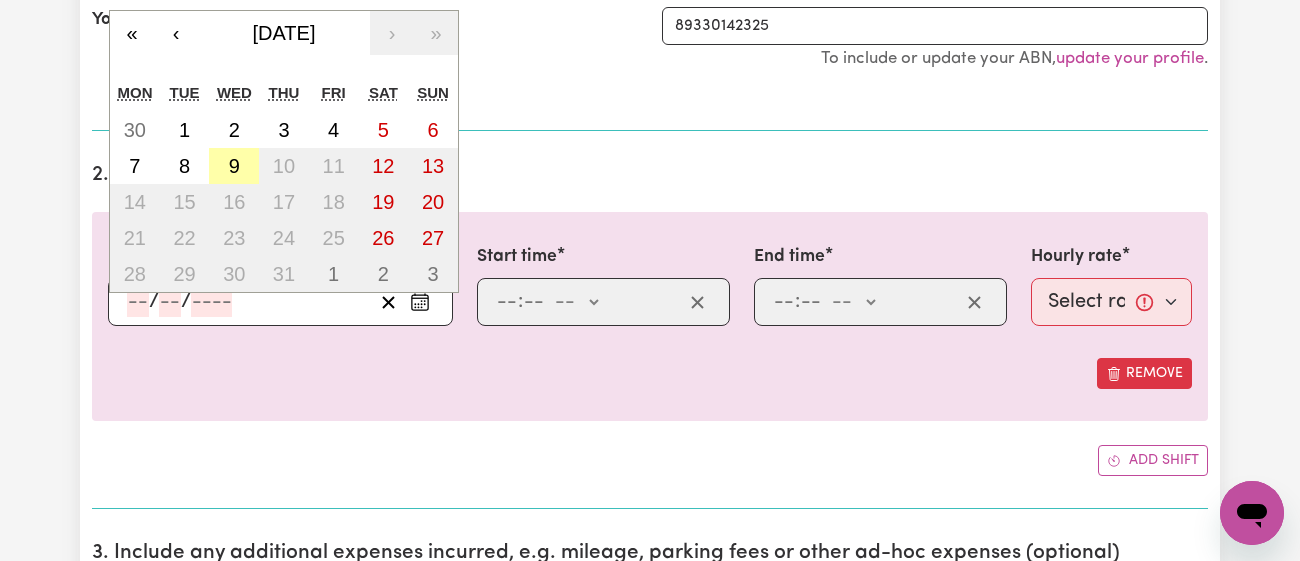 click on "9" at bounding box center [234, 166] 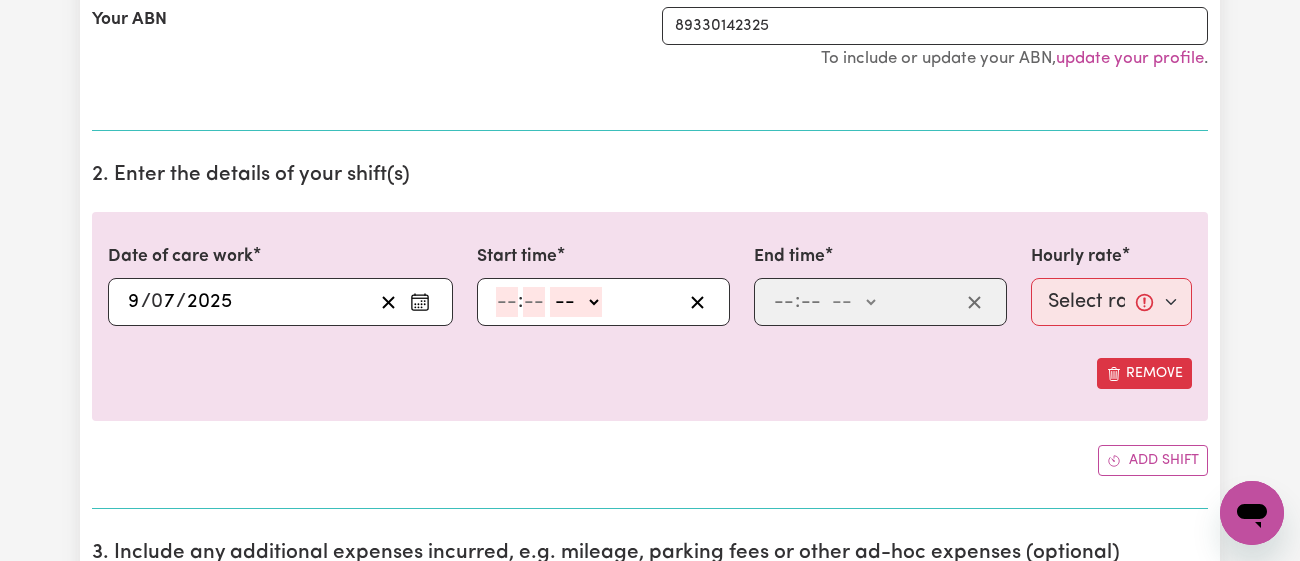 click 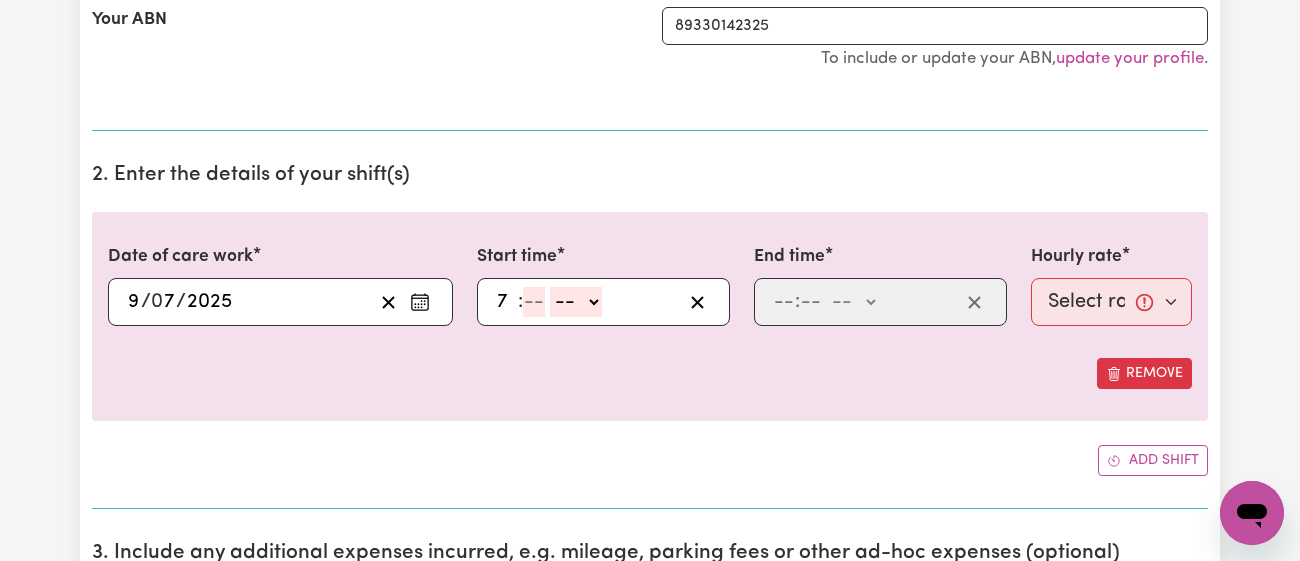 type on "7" 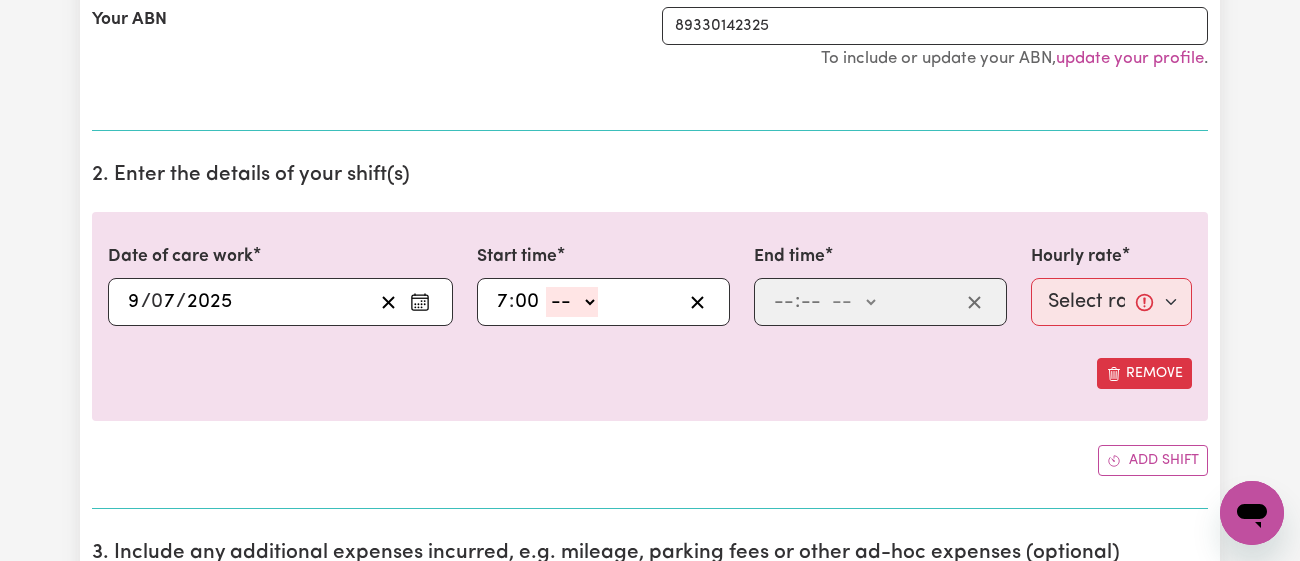 type on "00" 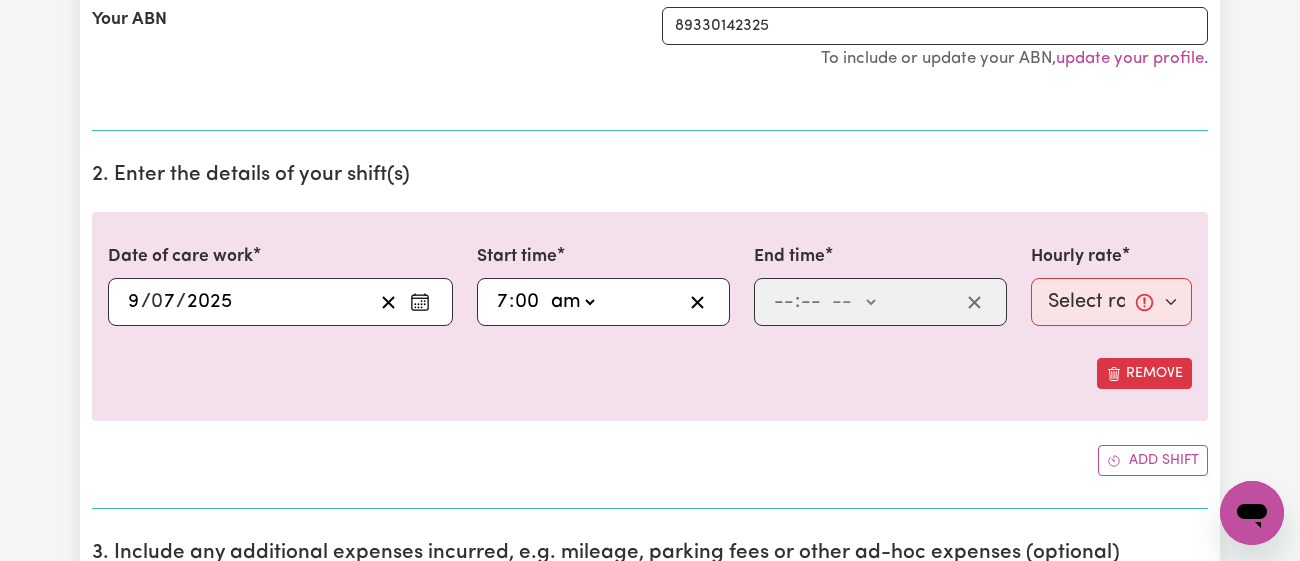click on "-- am pm" 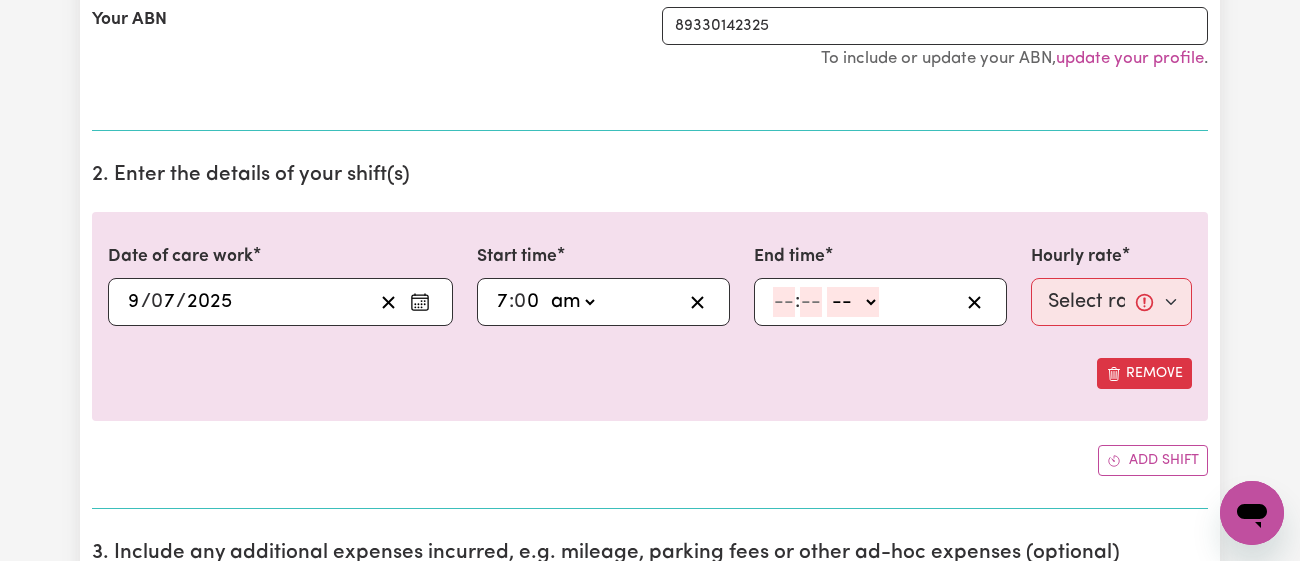click 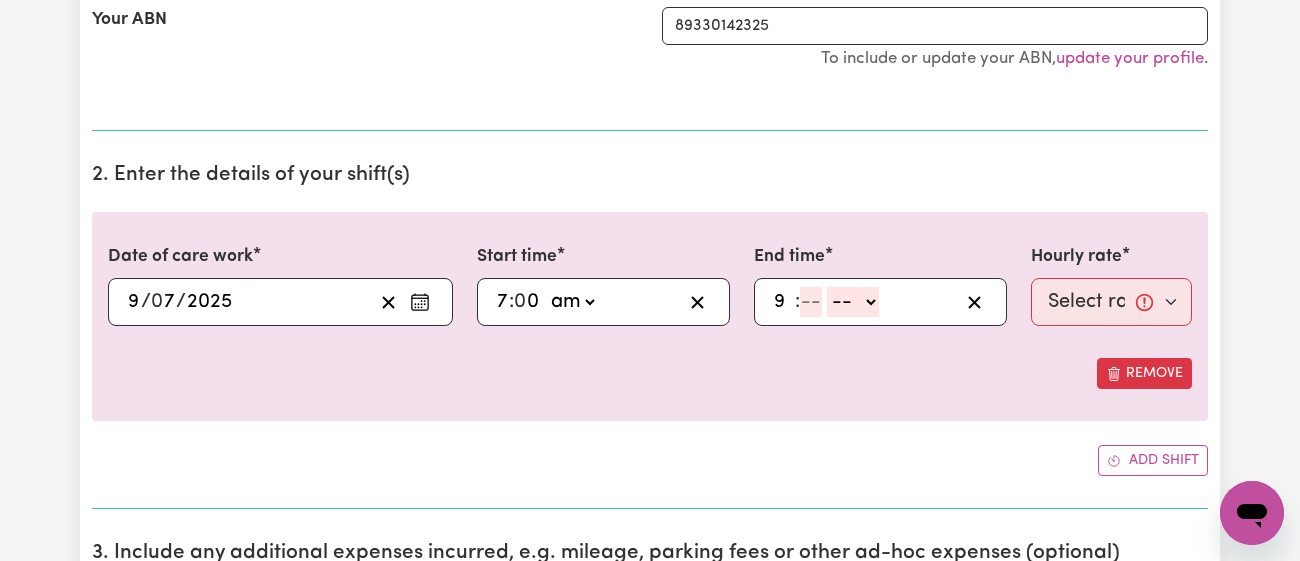 type on "9" 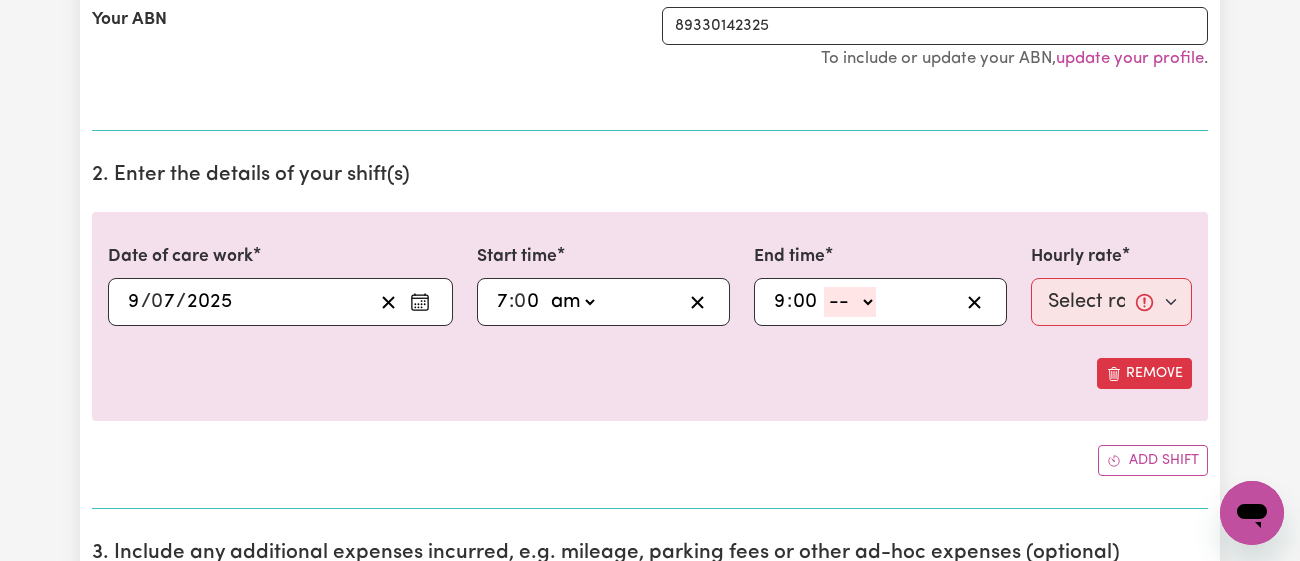 type on "00" 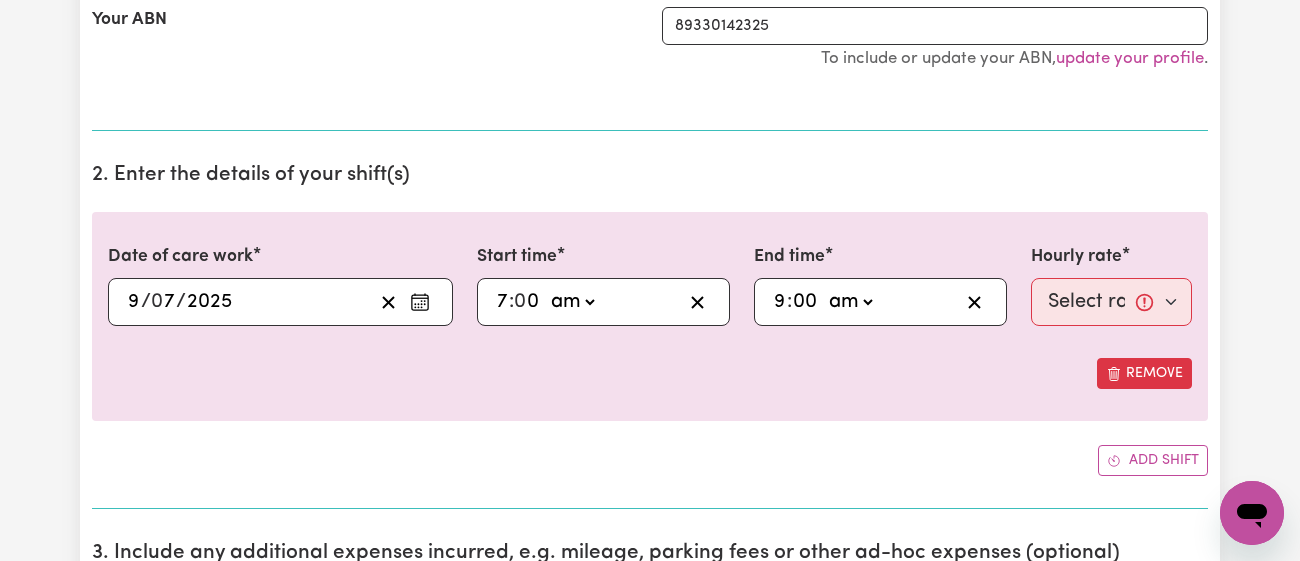 click on "-- am pm" 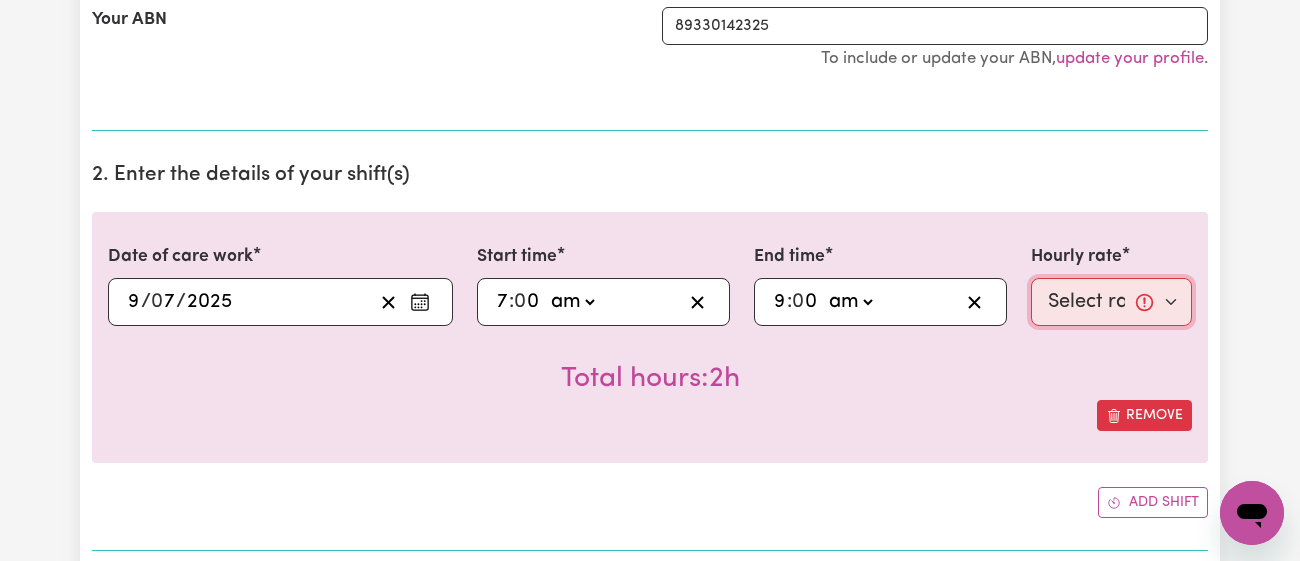 click on "Select rate... $46.78 (Weekday) $51.98 ([DATE]) $76.92 (Public Holiday)" at bounding box center [1111, 302] 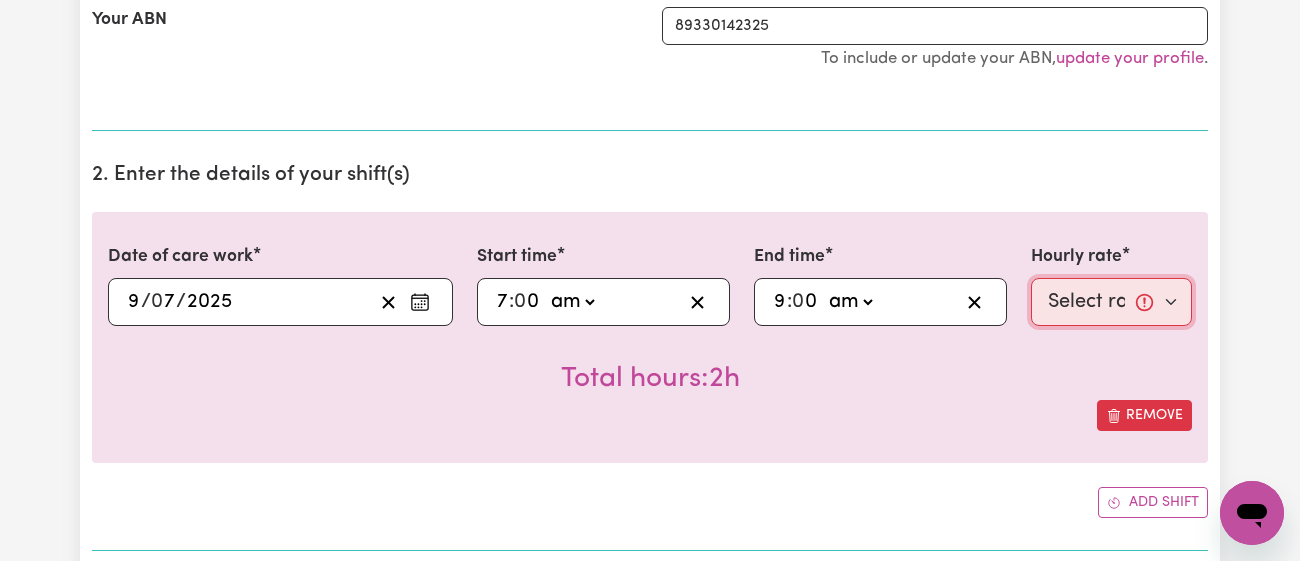 select on "46.78-Weekday" 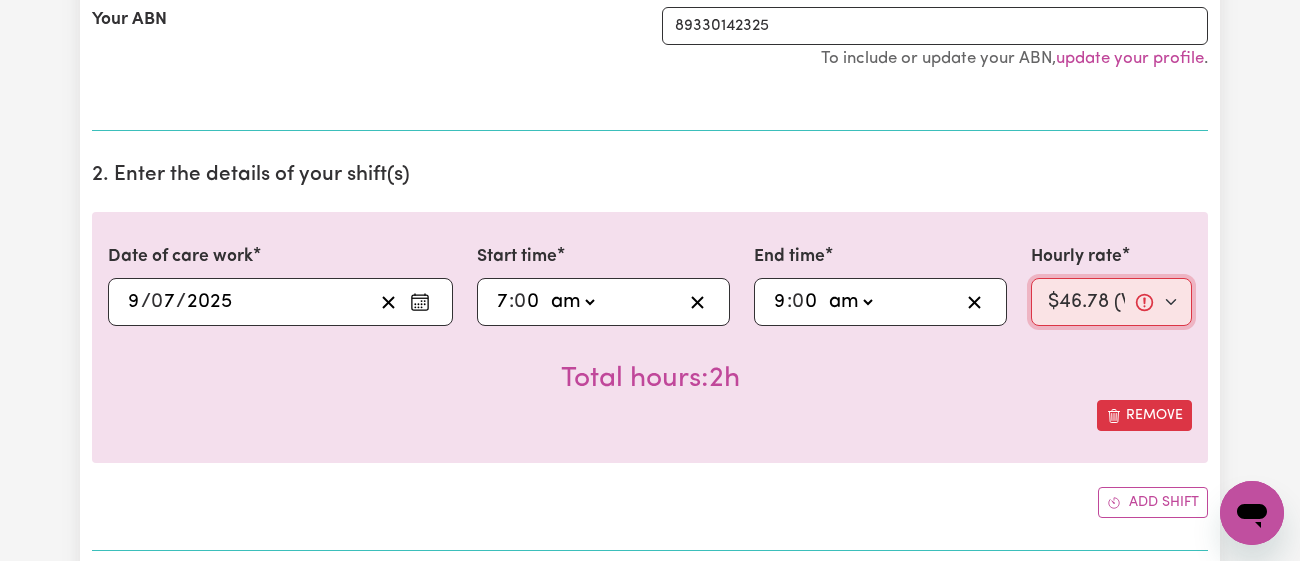 click on "Select rate... $46.78 (Weekday) $51.98 ([DATE]) $76.92 (Public Holiday)" at bounding box center [1111, 302] 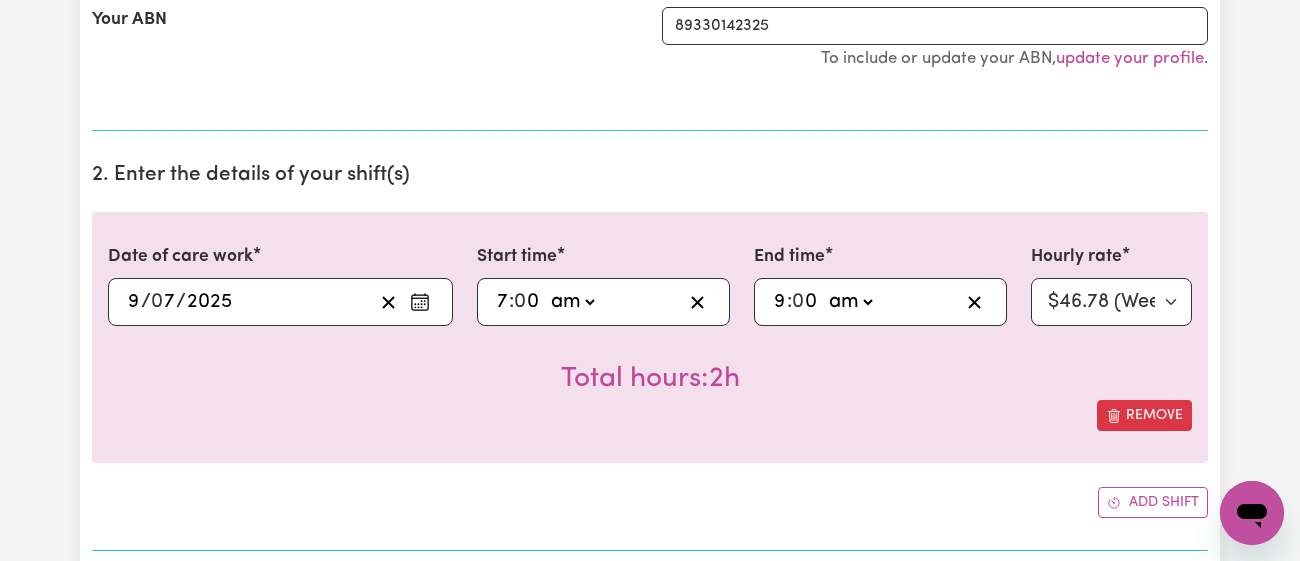 click on "Total hours:  2h" at bounding box center [650, 363] 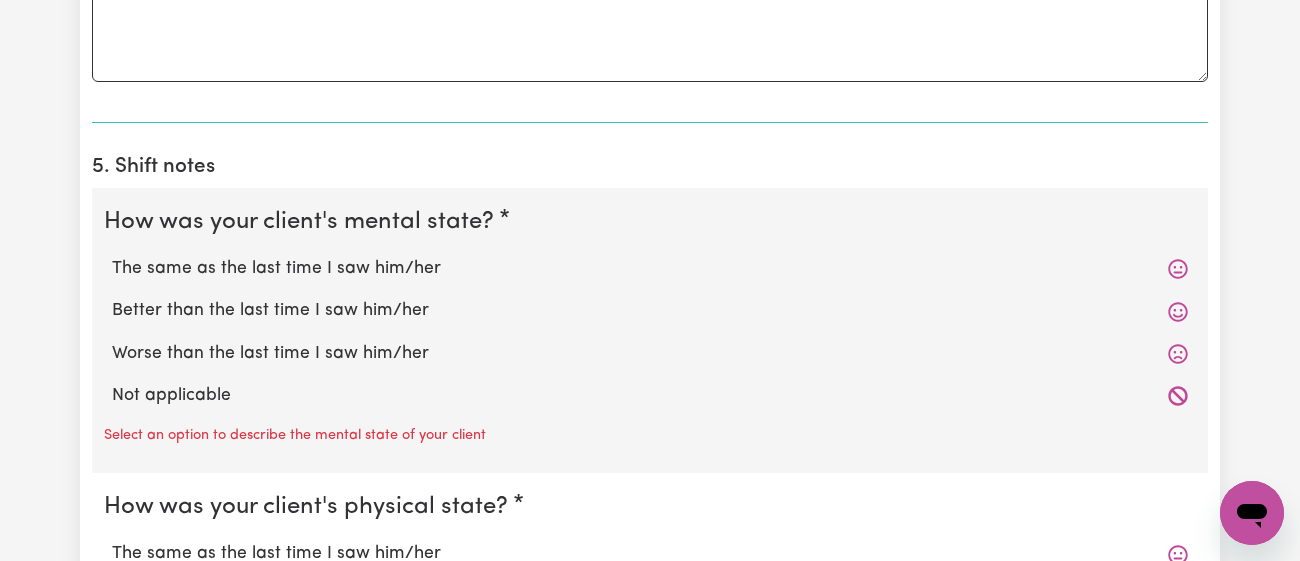 scroll, scrollTop: 1419, scrollLeft: 0, axis: vertical 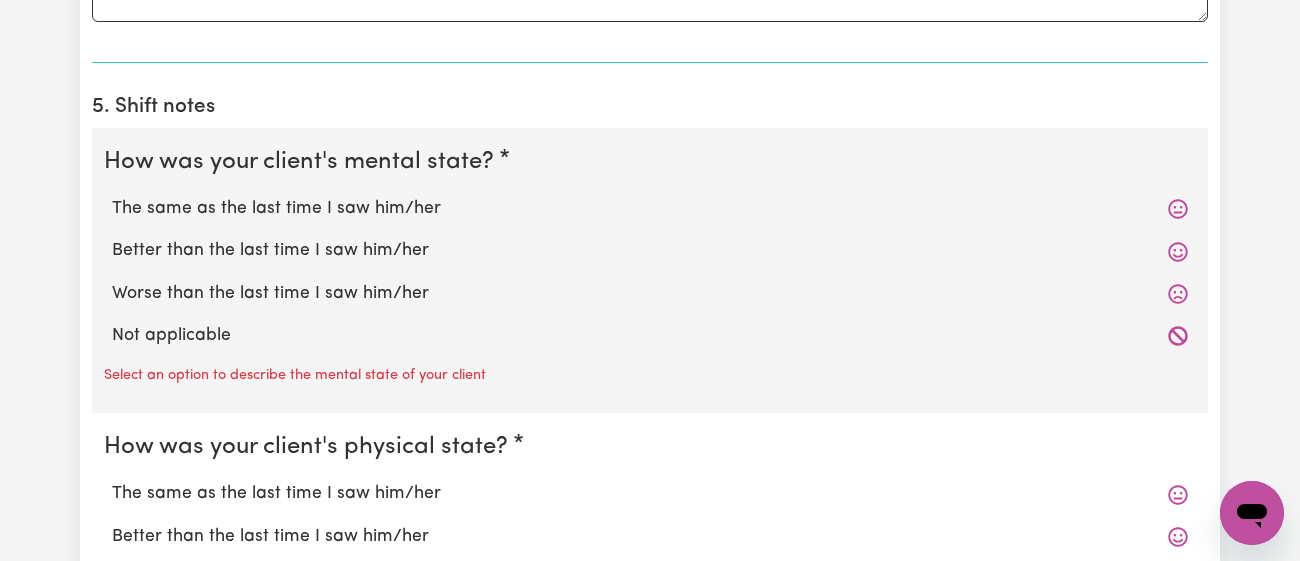 click on "The same as the last time I saw him/her" at bounding box center (650, 209) 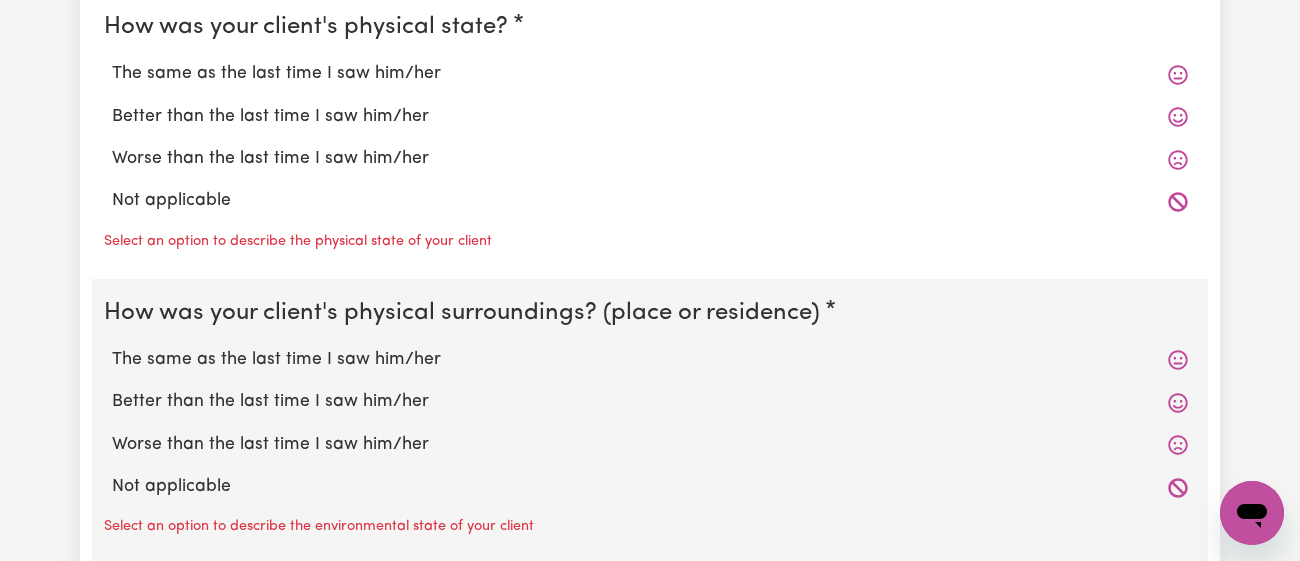 scroll, scrollTop: 1797, scrollLeft: 0, axis: vertical 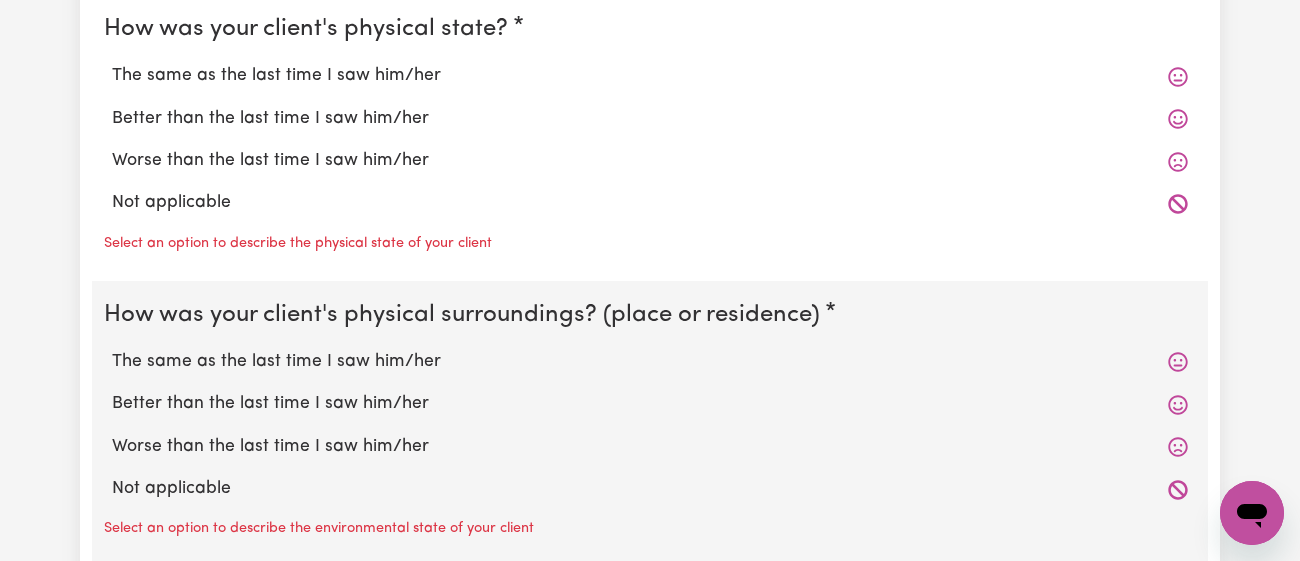 click on "The same as the last time I saw him/her" at bounding box center [650, 76] 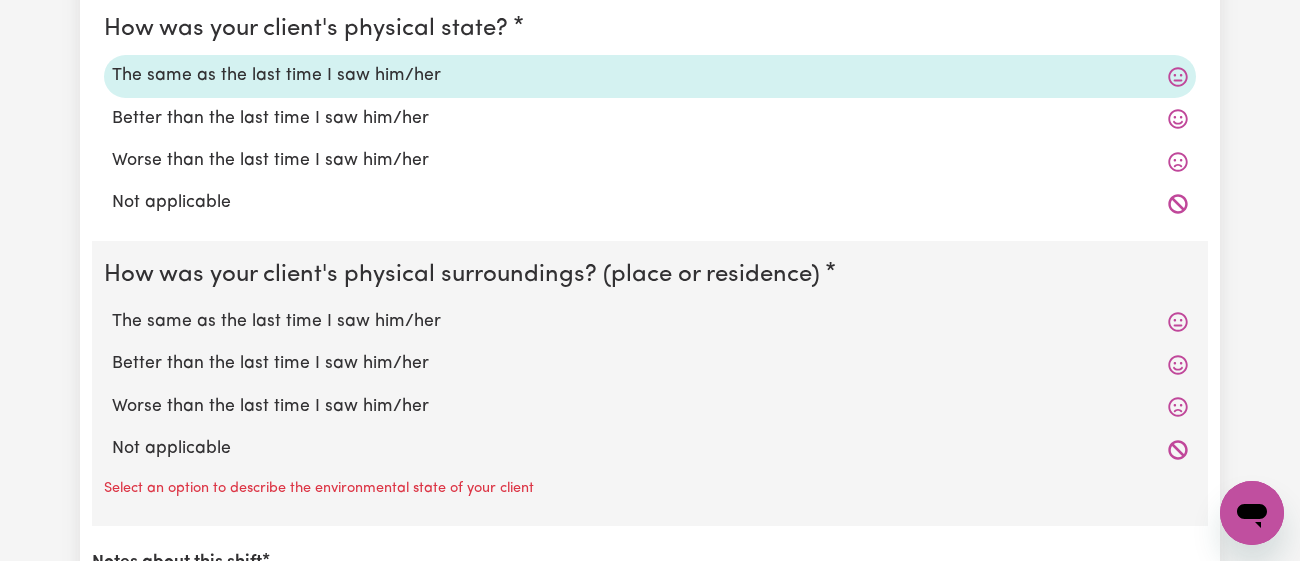 click on "The same as the last time I saw him/her" at bounding box center (650, 322) 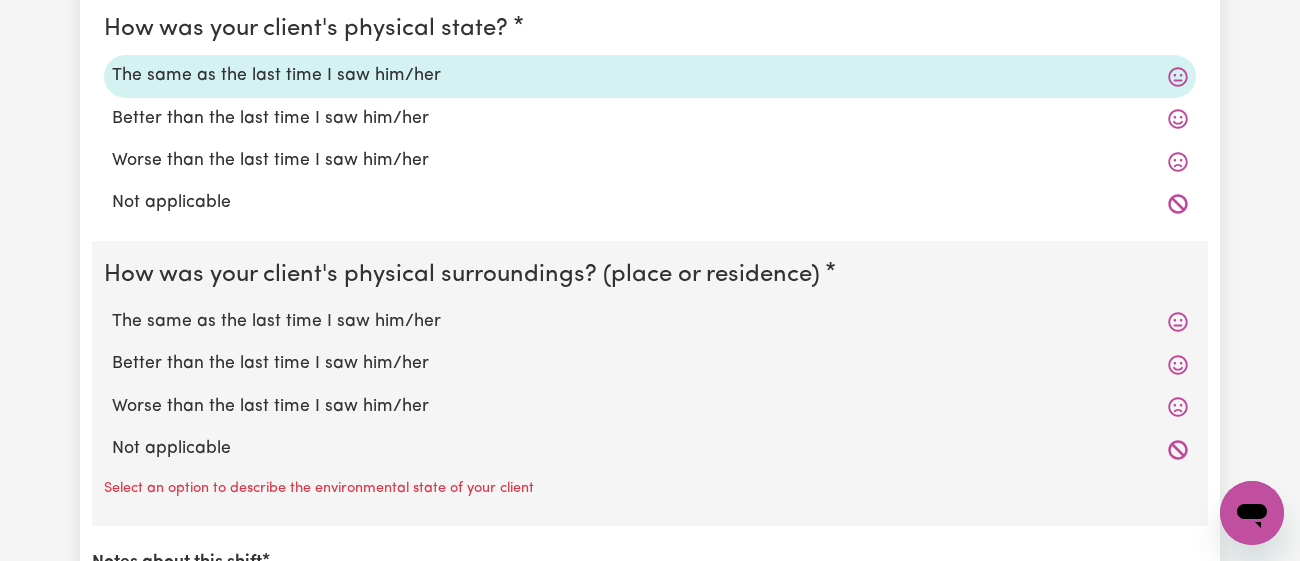click on "The same as the last time I saw him/her" at bounding box center (111, 308) 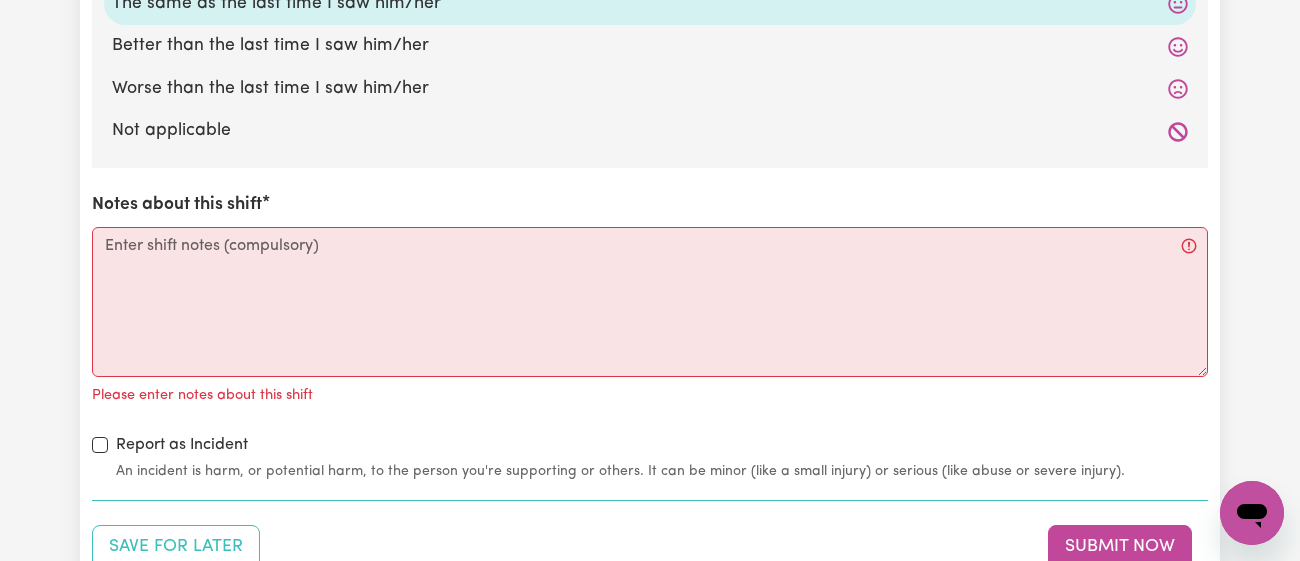 scroll, scrollTop: 2110, scrollLeft: 0, axis: vertical 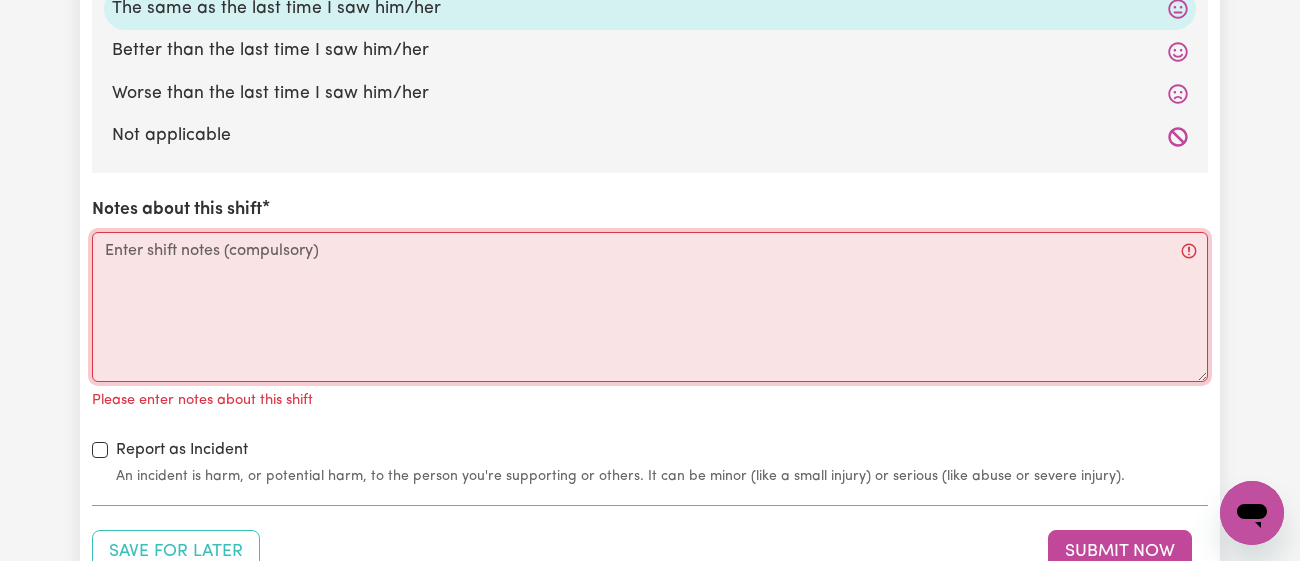 click on "Notes about this shift" at bounding box center [650, 307] 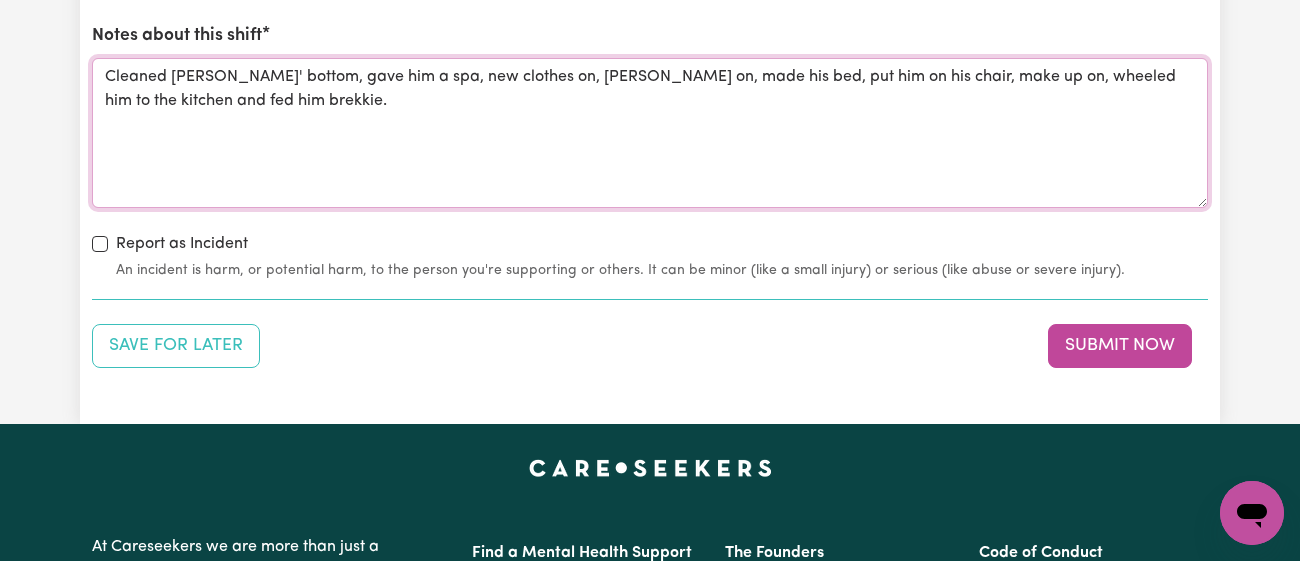 scroll, scrollTop: 2316, scrollLeft: 0, axis: vertical 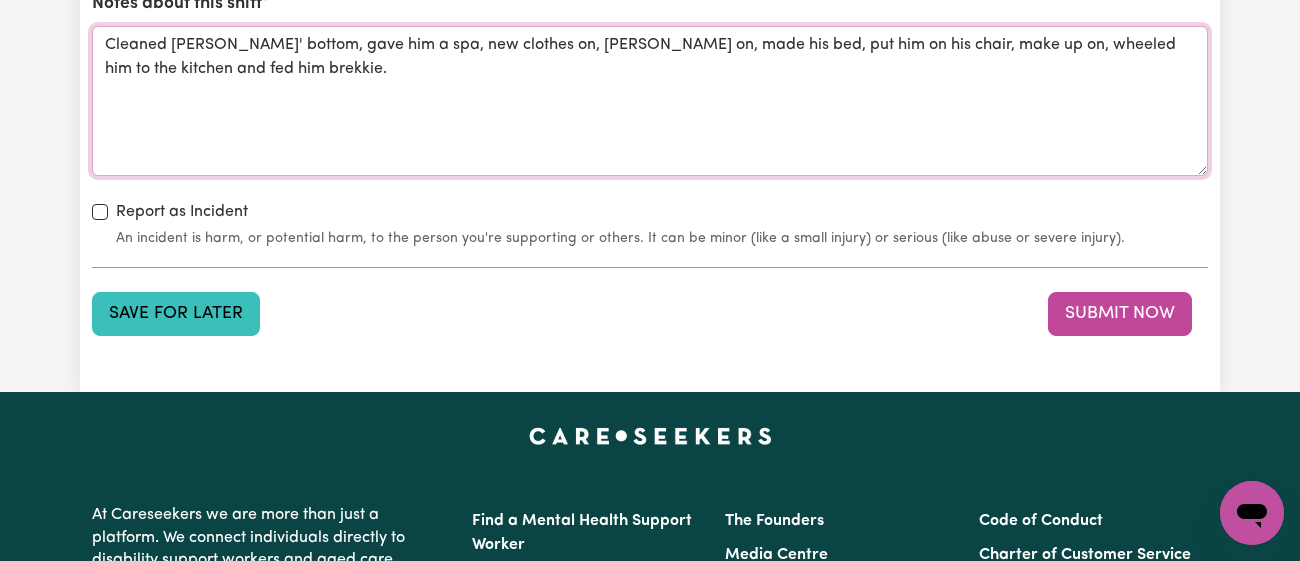 type on "Cleaned [PERSON_NAME]' bottom, gave him a spa, new clothes on, [PERSON_NAME] on, made his bed, put him on his chair, make up on, wheeled him to the kitchen and fed him brekkie." 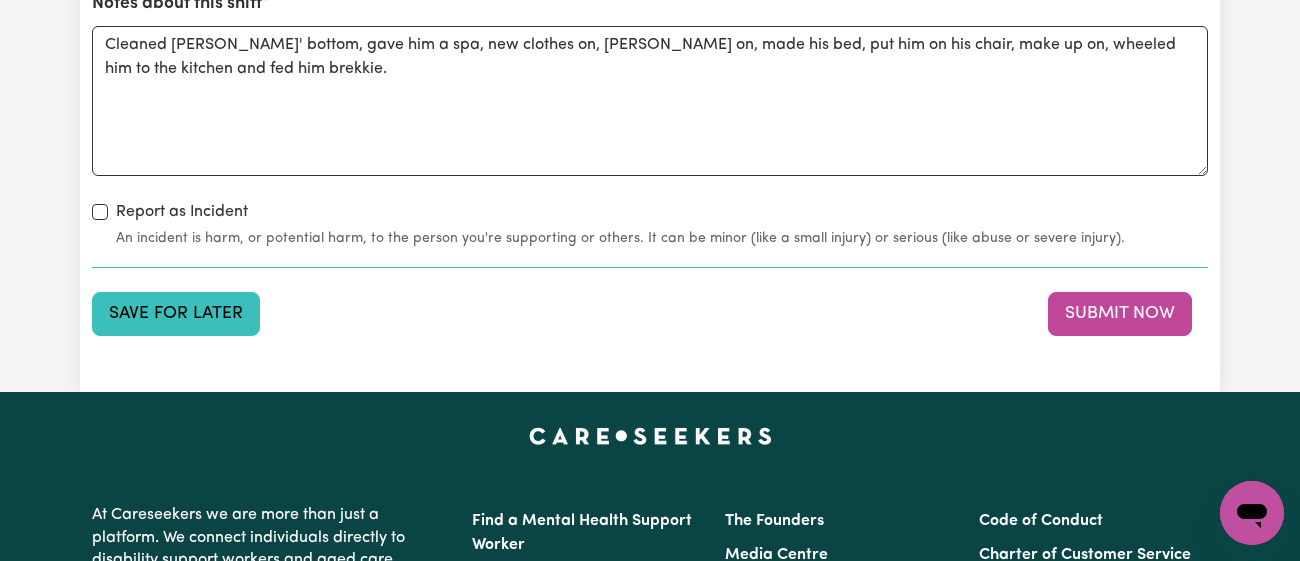 click on "Save for Later" at bounding box center [176, 314] 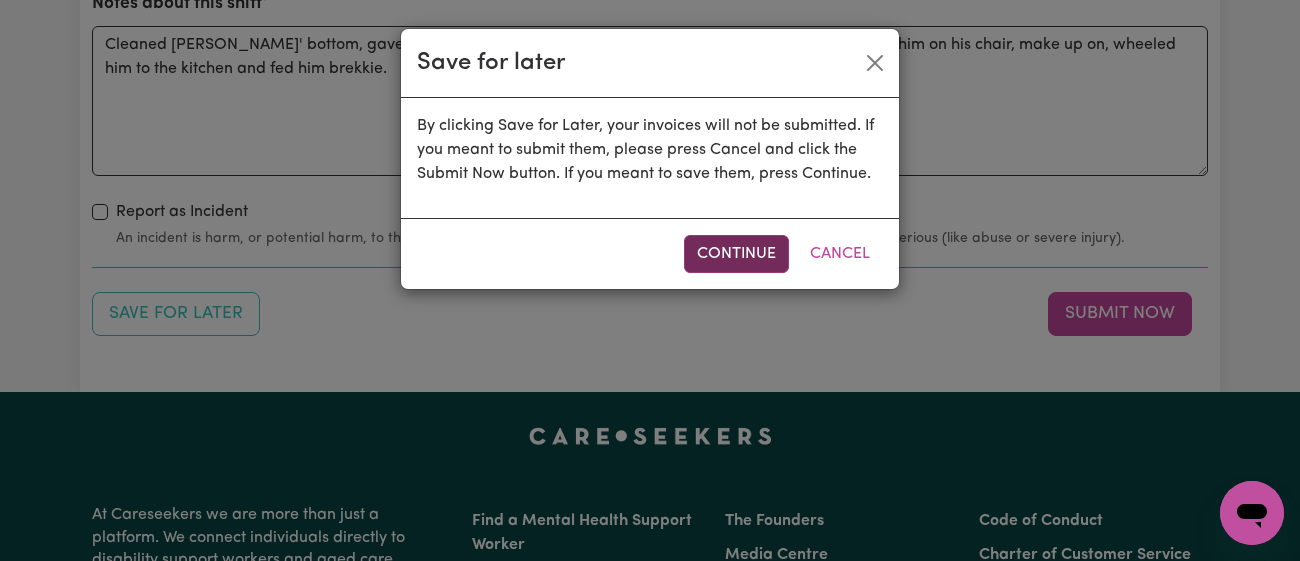click on "Continue" at bounding box center (736, 254) 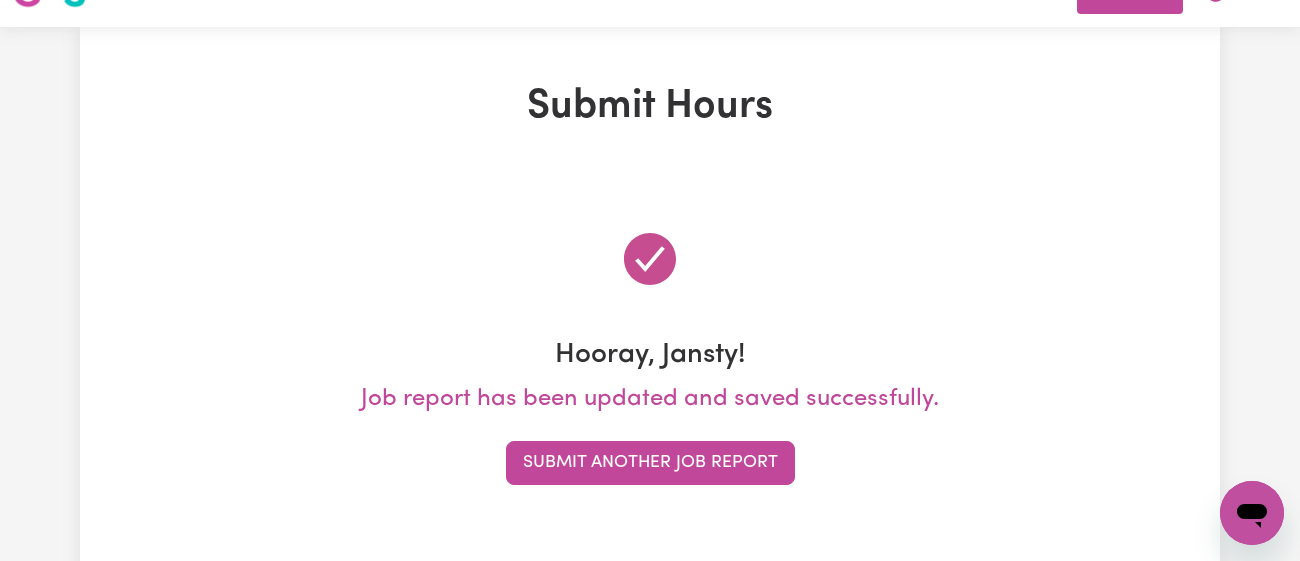 scroll, scrollTop: 0, scrollLeft: 0, axis: both 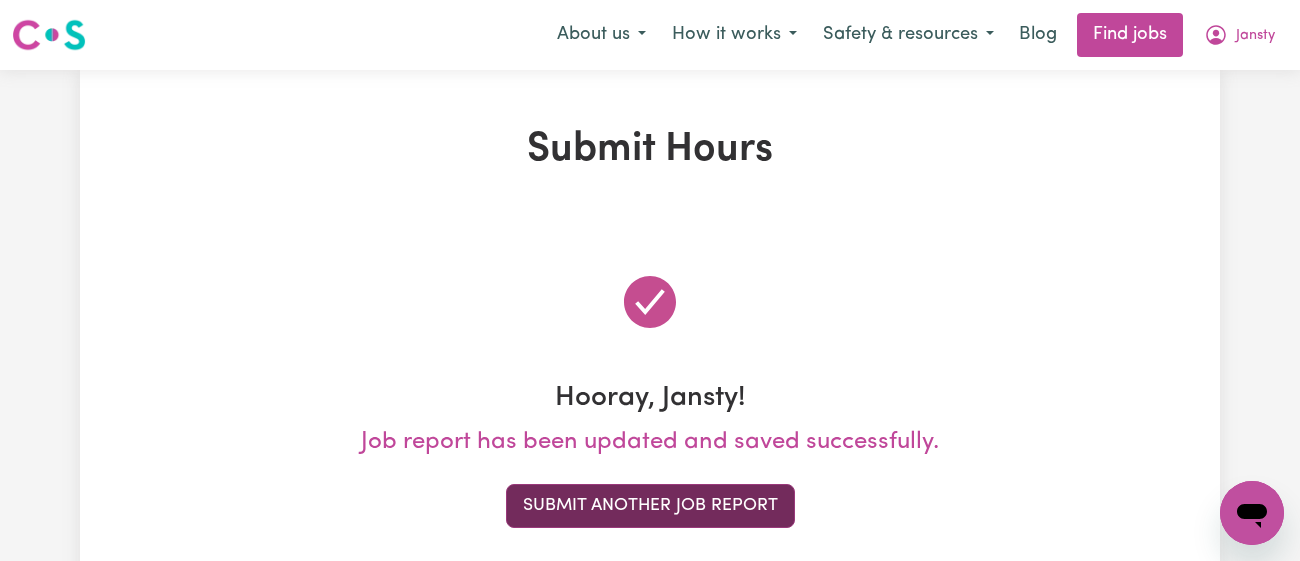 click on "Submit Another Job Report" at bounding box center [650, 506] 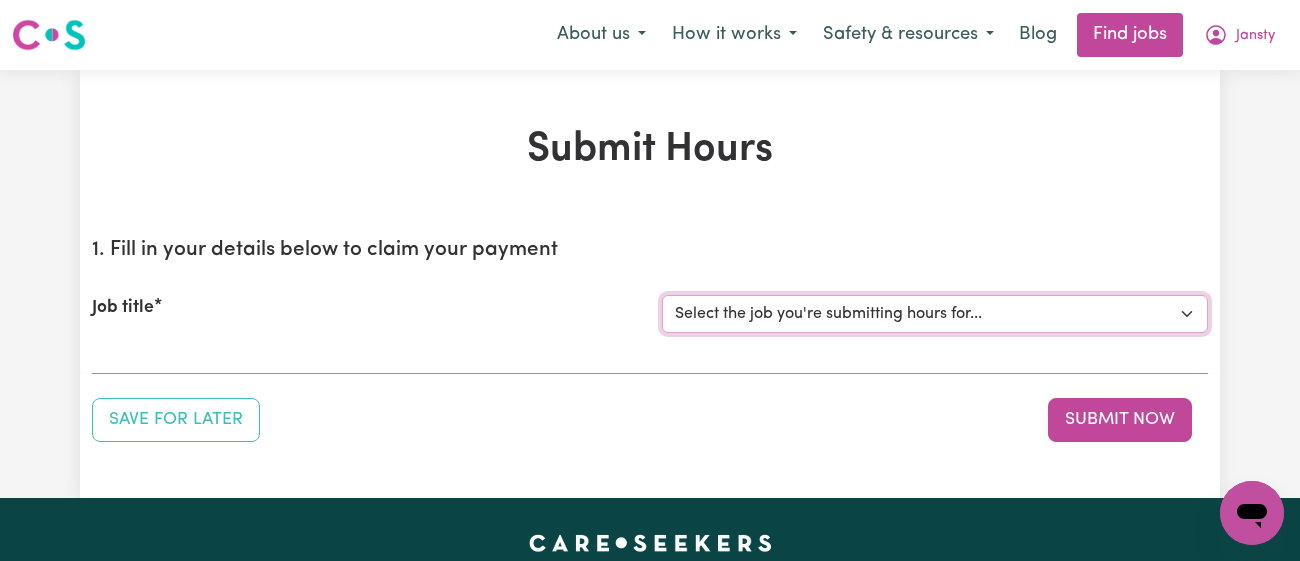 click on "Select the job you're submitting hours for... [[PERSON_NAME]] [DEMOGRAPHIC_DATA] Support Worker Needed In [GEOGRAPHIC_DATA][PERSON_NAME], [GEOGRAPHIC_DATA] [[PERSON_NAME]] Support Worker Required in [PERSON_NAME][GEOGRAPHIC_DATA], [GEOGRAPHIC_DATA] [[PERSON_NAME], Malachi & Isaiah Twinning] Support Worker Required in [GEOGRAPHIC_DATA], [GEOGRAPHIC_DATA] [[PERSON_NAME]] Care Worker Required in [GEOGRAPHIC_DATA], [GEOGRAPHIC_DATA] [[PERSON_NAME] ( [PERSON_NAME]) [PERSON_NAME]] Support worker required in [GEOGRAPHIC_DATA], [GEOGRAPHIC_DATA] for Domestic Assistance [Dong Fu] Weekend Care worker needed at [GEOGRAPHIC_DATA], [GEOGRAPHIC_DATA] for Personal Care, Domestic Assistance and Social Companionship [[PERSON_NAME] NDIS#430270255] URGENT Support Worker Needed Personal Care And Hoist/Transfers Ongoing Mon to [GEOGRAPHIC_DATA], [GEOGRAPHIC_DATA]" at bounding box center [935, 314] 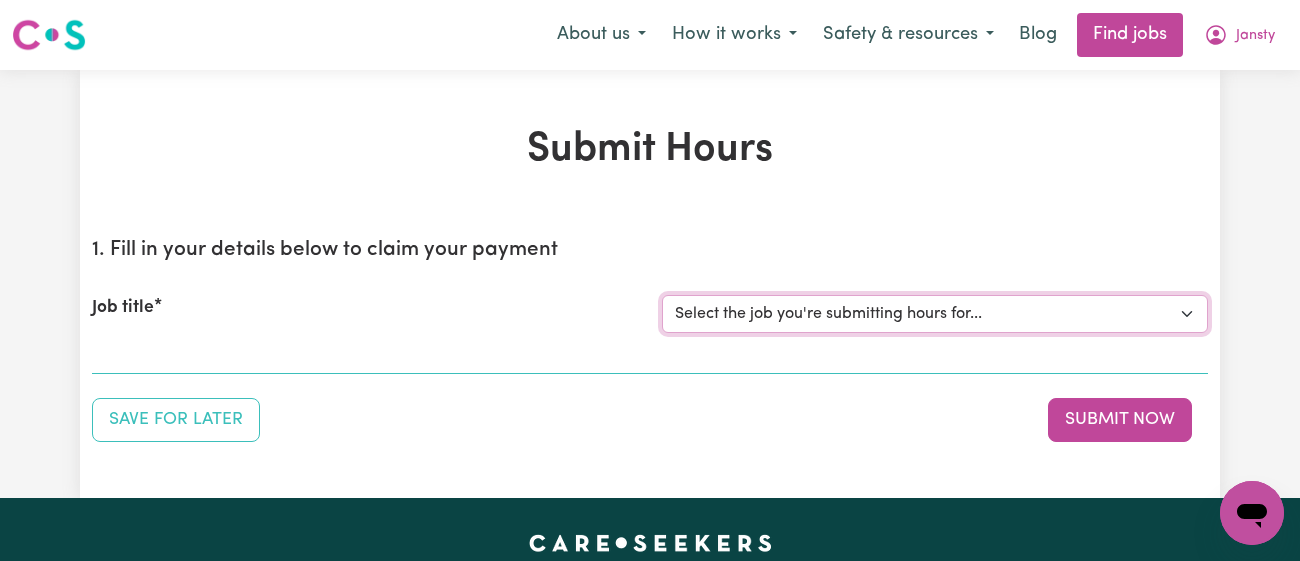 select on "11718" 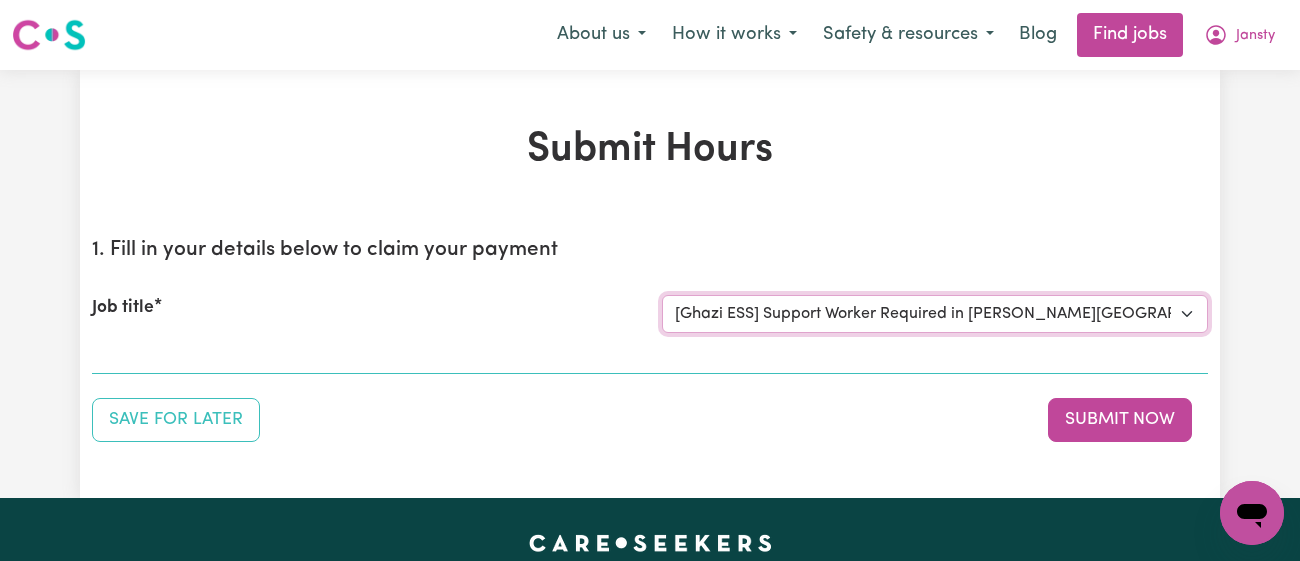 click on "Select the job you're submitting hours for... [[PERSON_NAME]] [DEMOGRAPHIC_DATA] Support Worker Needed In [GEOGRAPHIC_DATA][PERSON_NAME], [GEOGRAPHIC_DATA] [[PERSON_NAME]] Support Worker Required in [PERSON_NAME][GEOGRAPHIC_DATA], [GEOGRAPHIC_DATA] [[PERSON_NAME], Malachi & Isaiah Twinning] Support Worker Required in [GEOGRAPHIC_DATA], [GEOGRAPHIC_DATA] [[PERSON_NAME]] Care Worker Required in [GEOGRAPHIC_DATA], [GEOGRAPHIC_DATA] [[PERSON_NAME] ( [PERSON_NAME]) [PERSON_NAME]] Support worker required in [GEOGRAPHIC_DATA], [GEOGRAPHIC_DATA] for Domestic Assistance [Dong Fu] Weekend Care worker needed at [GEOGRAPHIC_DATA], [GEOGRAPHIC_DATA] for Personal Care, Domestic Assistance and Social Companionship [[PERSON_NAME] NDIS#430270255] URGENT Support Worker Needed Personal Care And Hoist/Transfers Ongoing Mon to [GEOGRAPHIC_DATA], [GEOGRAPHIC_DATA]" at bounding box center [935, 314] 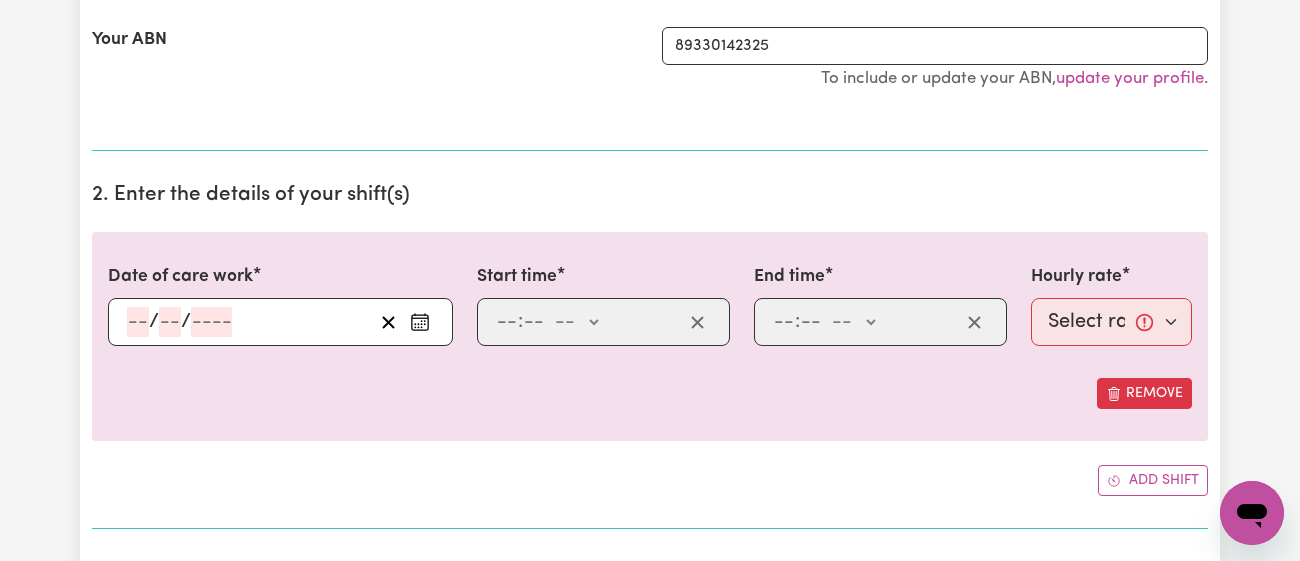 scroll, scrollTop: 556, scrollLeft: 0, axis: vertical 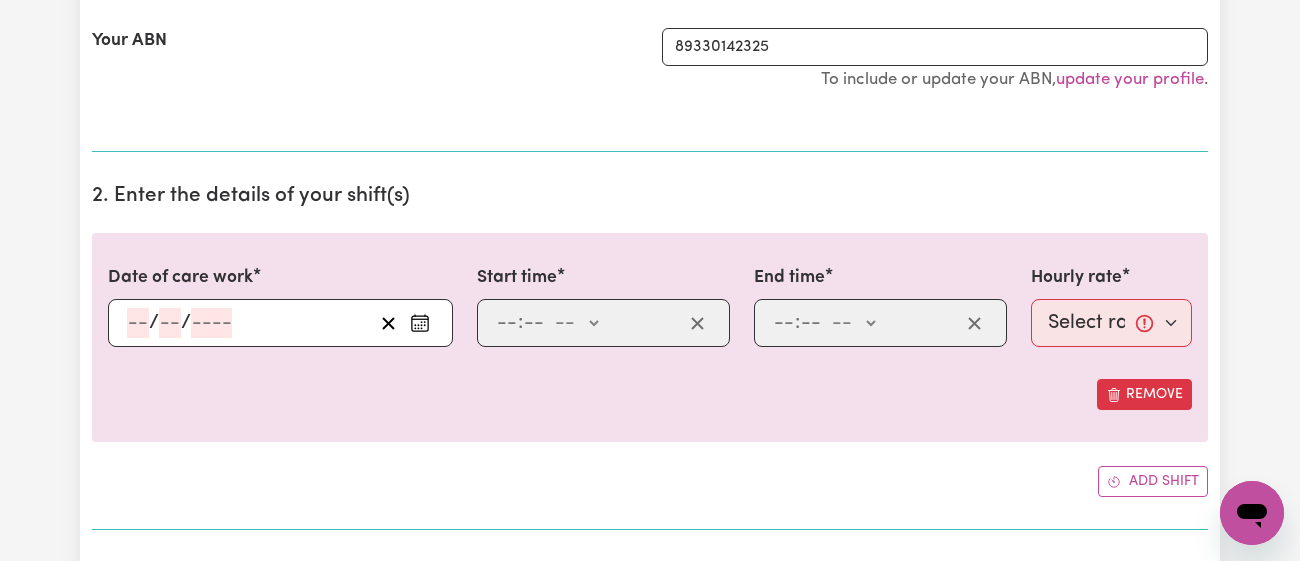 click 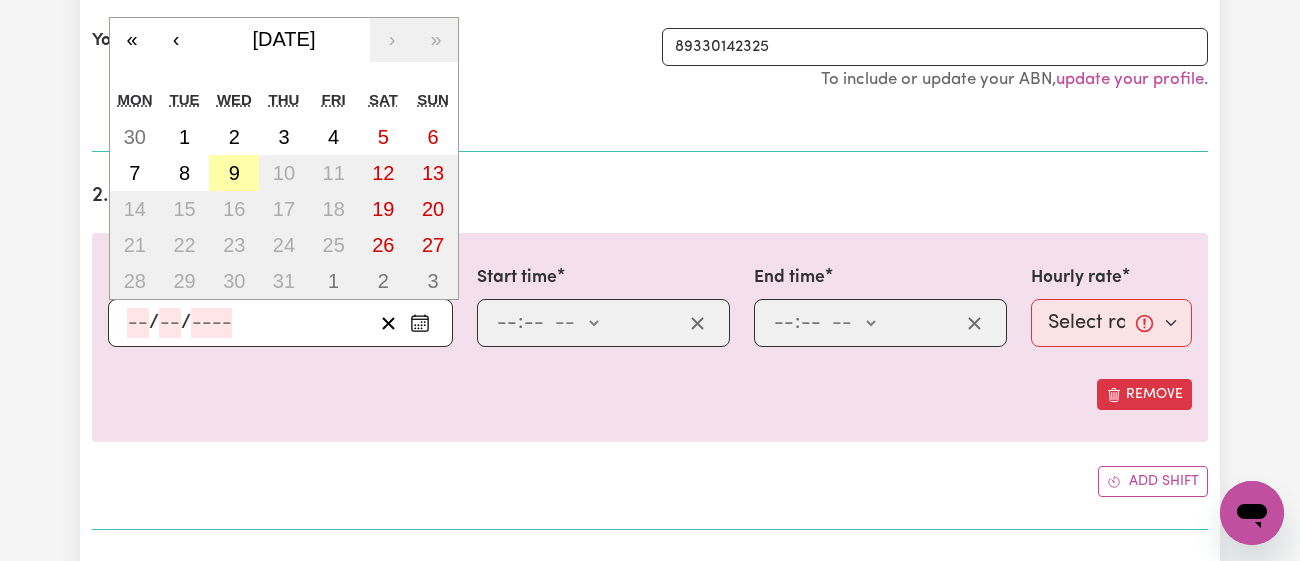 click on "9" at bounding box center (234, 173) 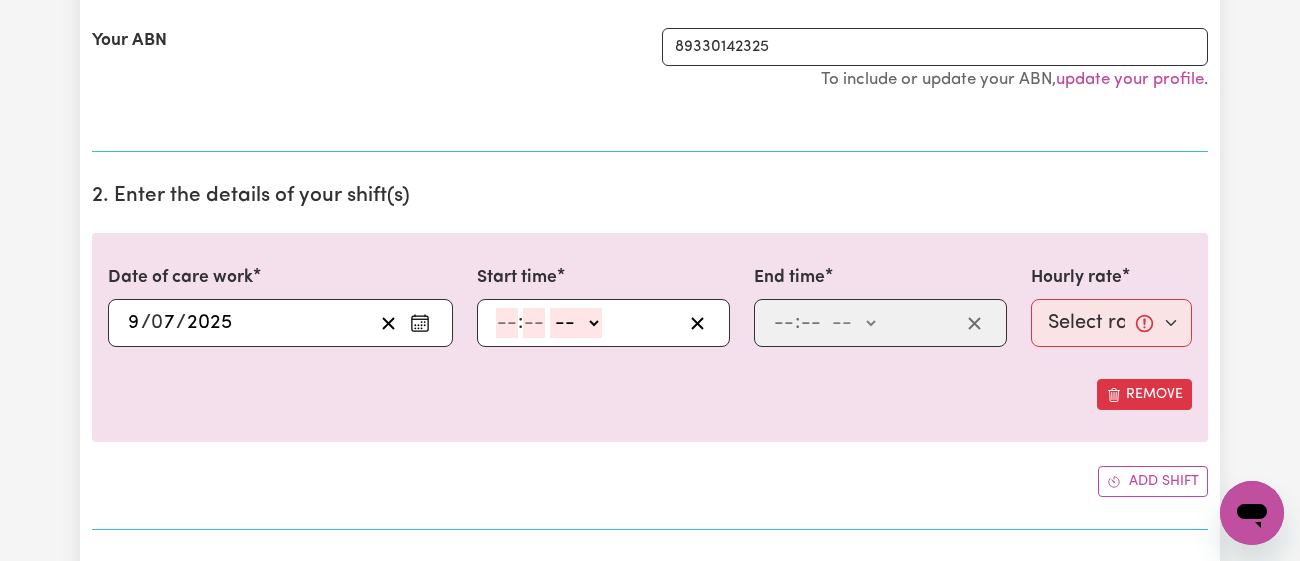 click 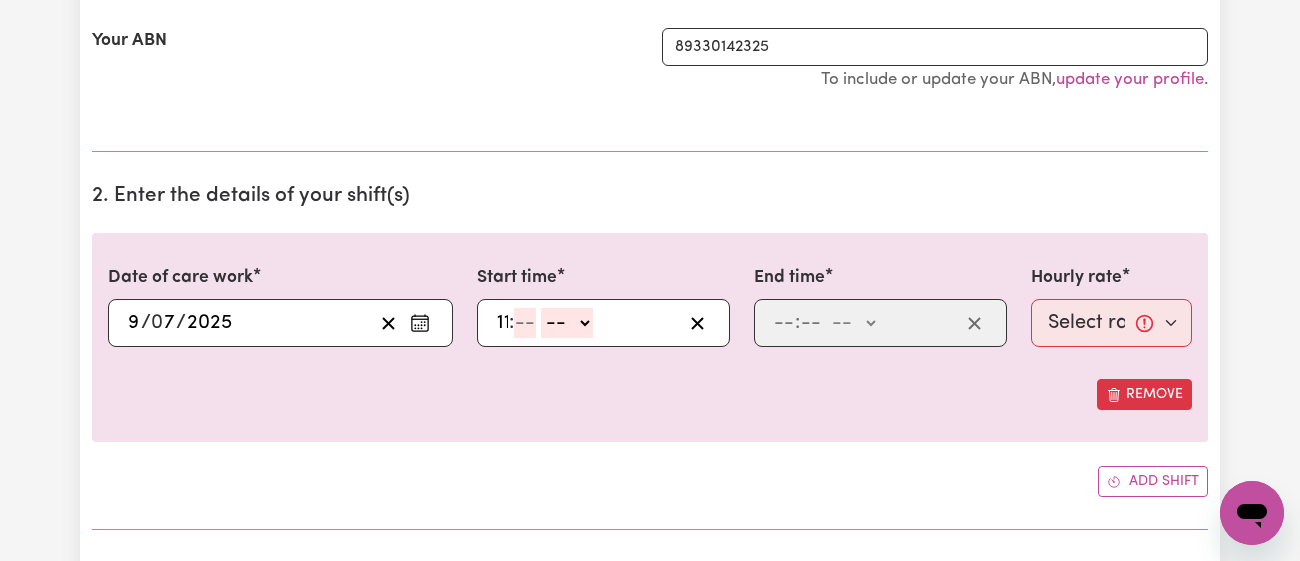 type on "11" 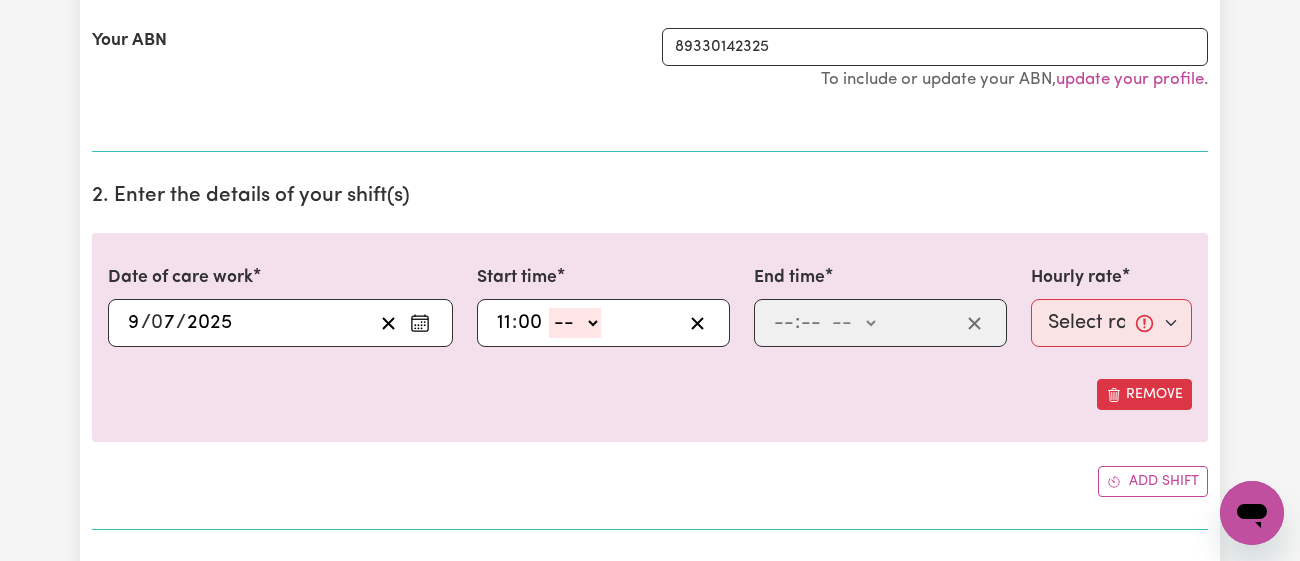 type on "00" 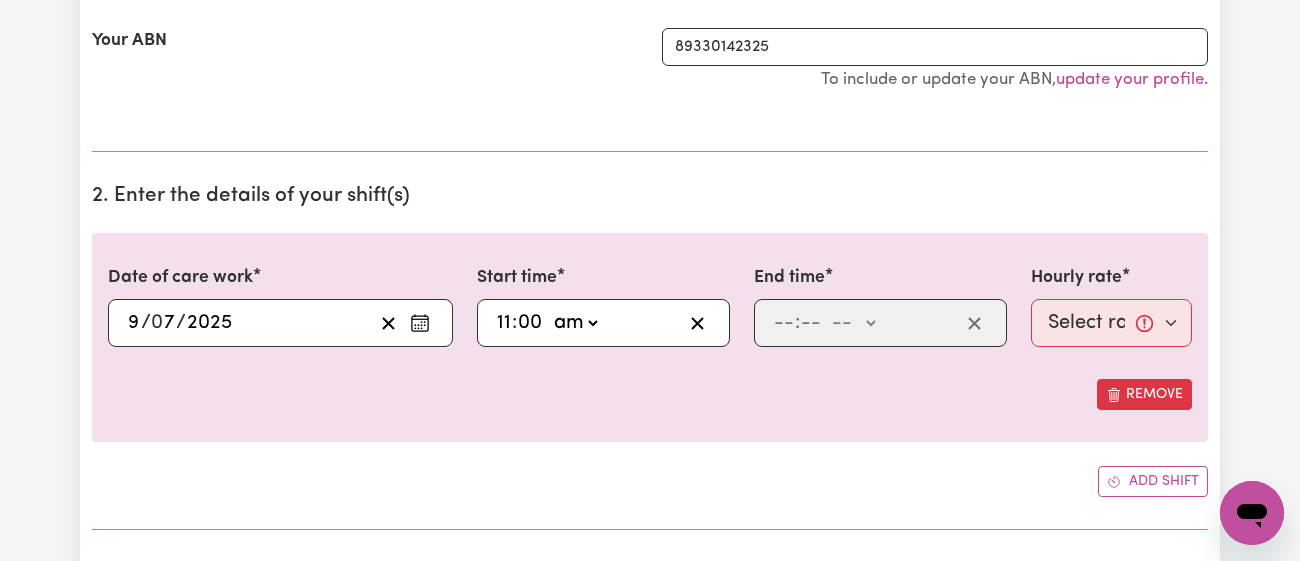 click on "-- am pm" 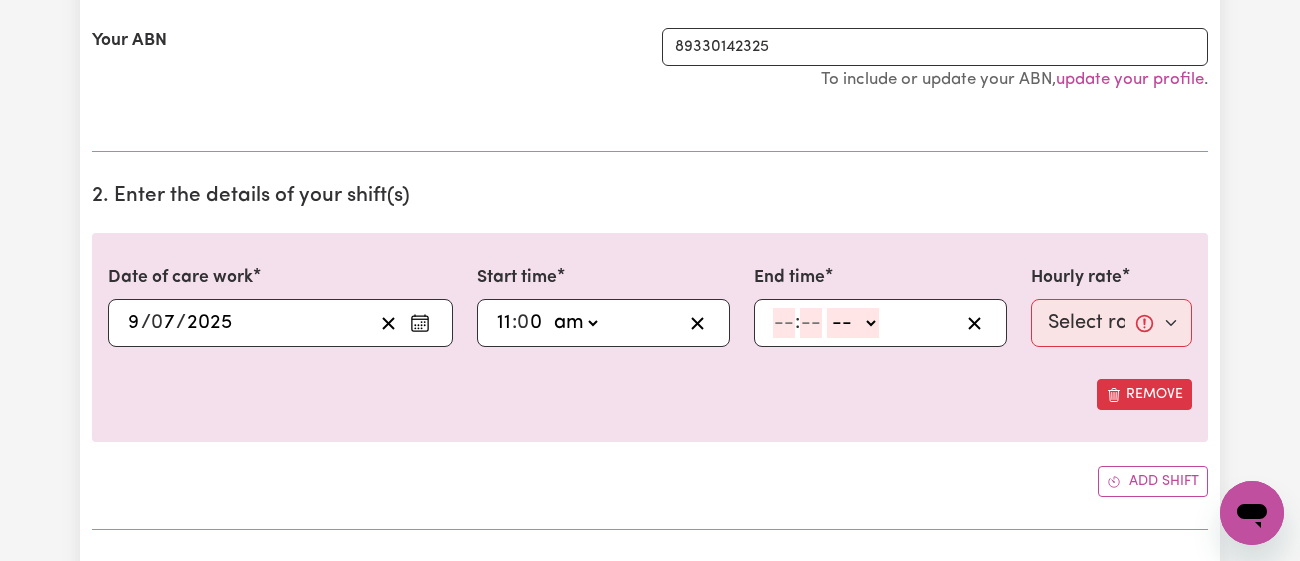 click 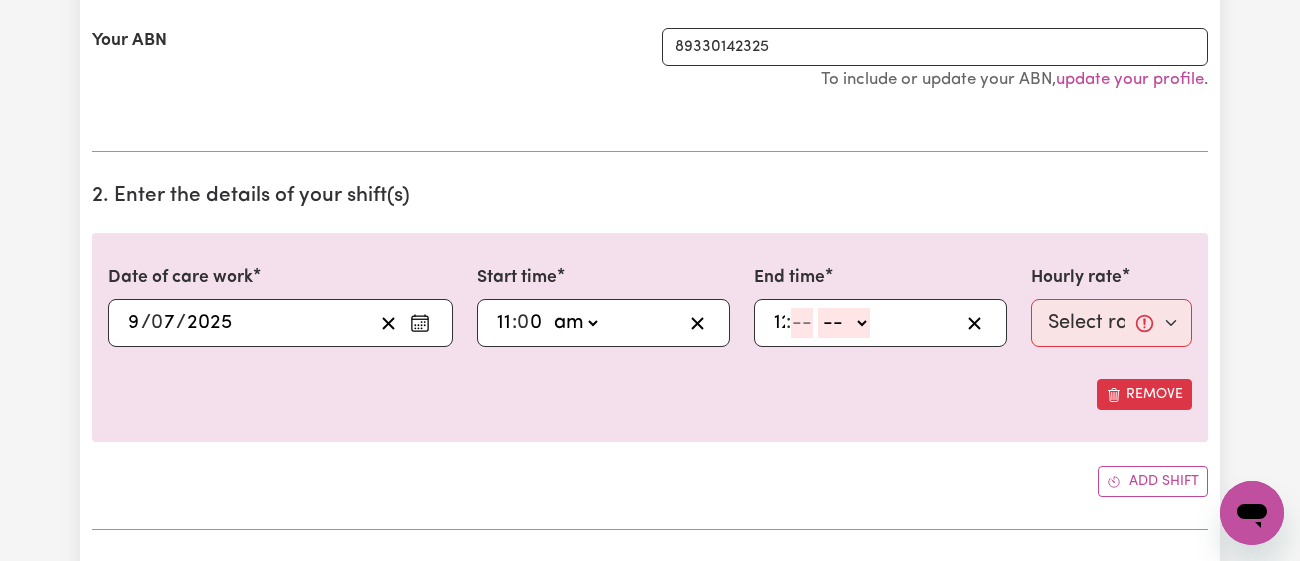 type on "12" 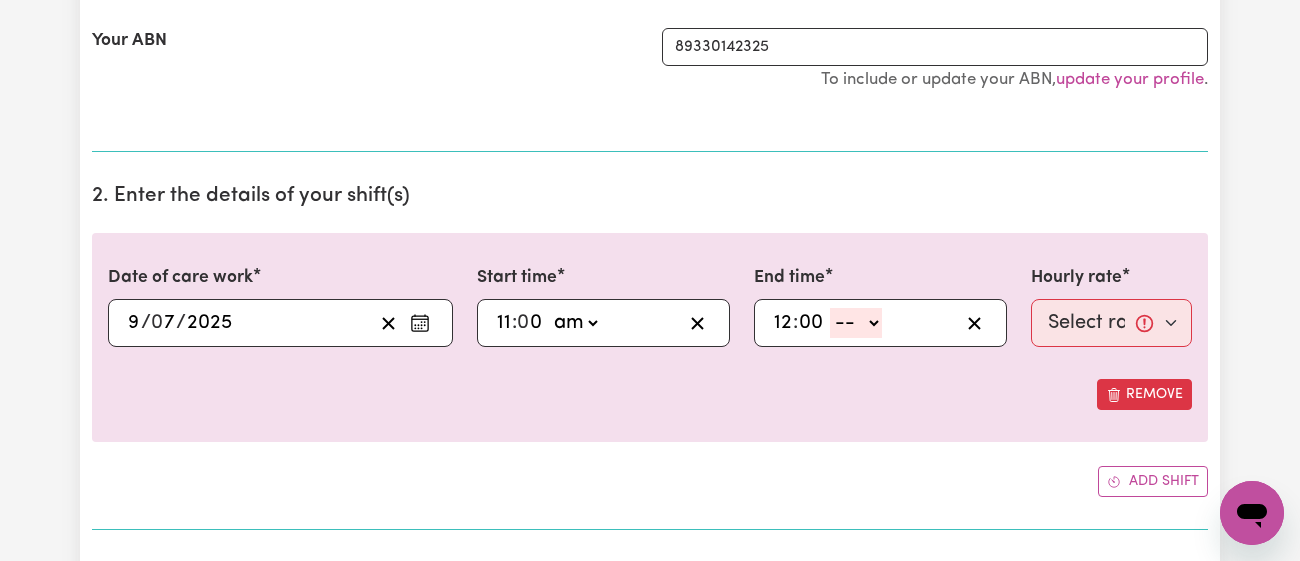 type on "00" 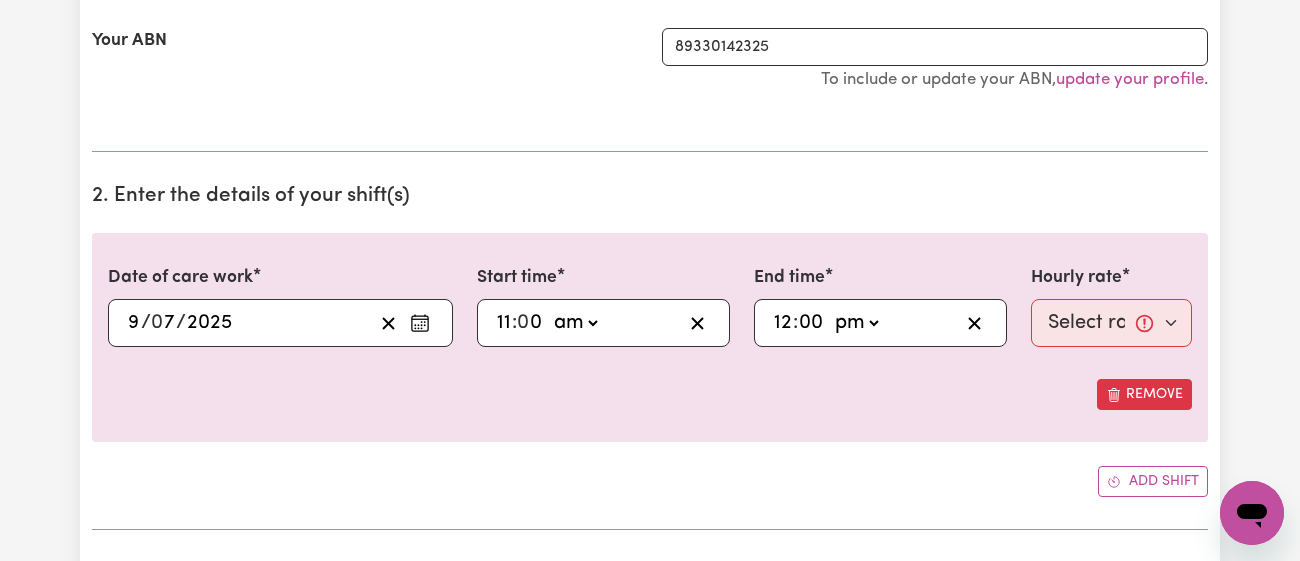 click on "-- am pm" 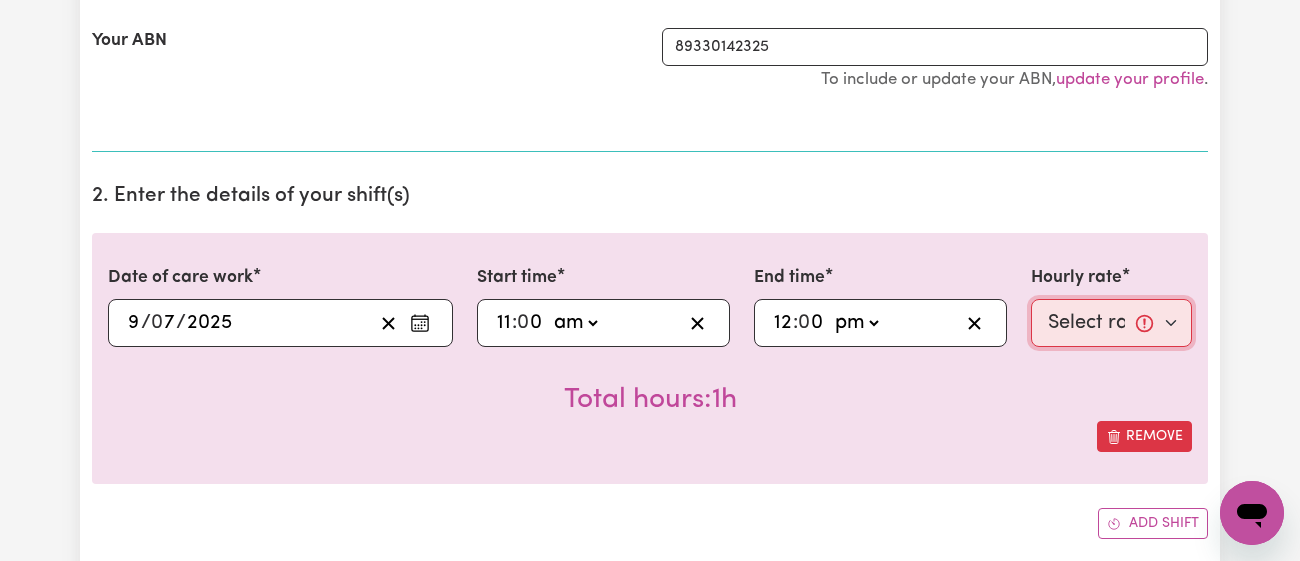 click on "Select rate... $43.00 (Weekday) $72.00 (Public Holiday)" at bounding box center (1111, 323) 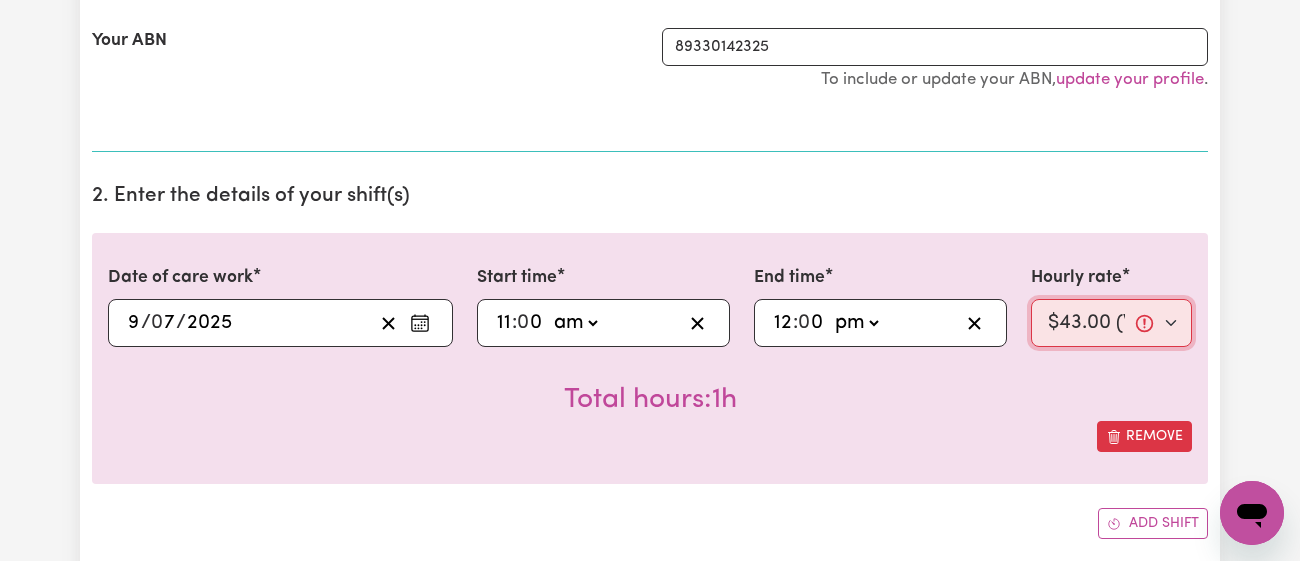 click on "Select rate... $43.00 (Weekday) $72.00 (Public Holiday)" at bounding box center [1111, 323] 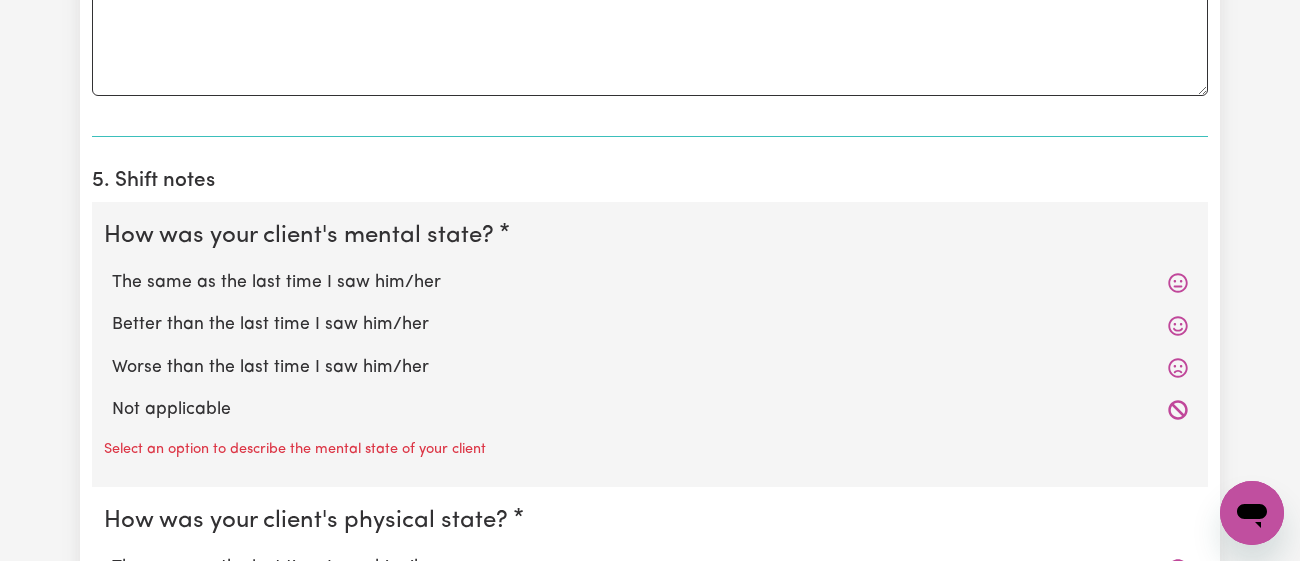 scroll, scrollTop: 1476, scrollLeft: 0, axis: vertical 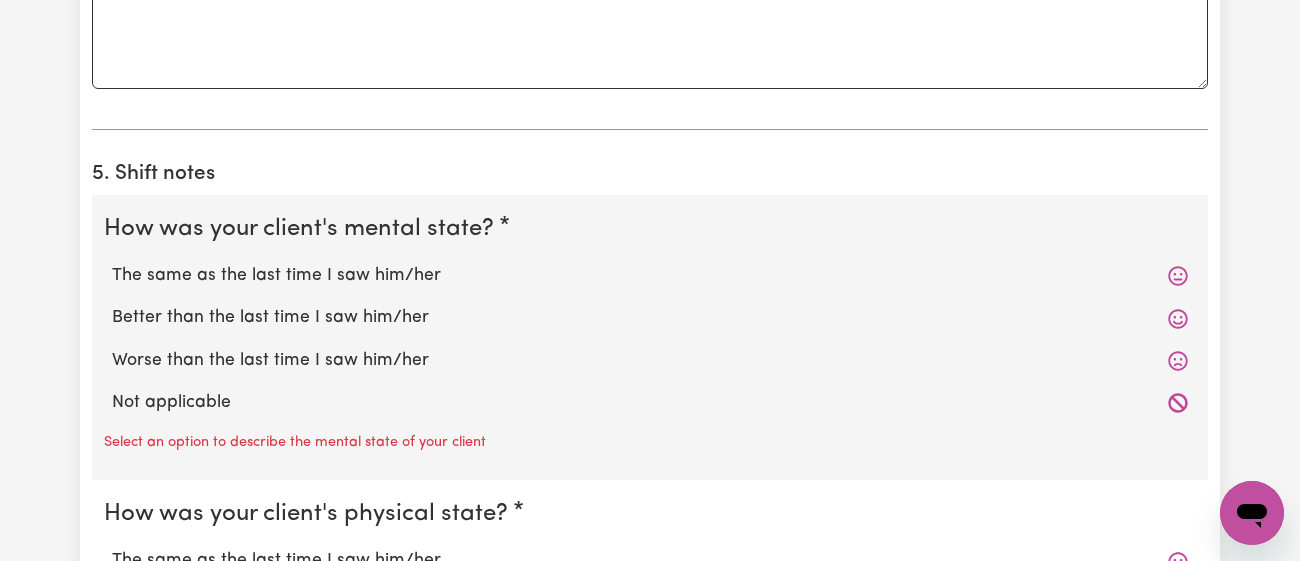 click on "The same as the last time I saw him/her" at bounding box center (650, 276) 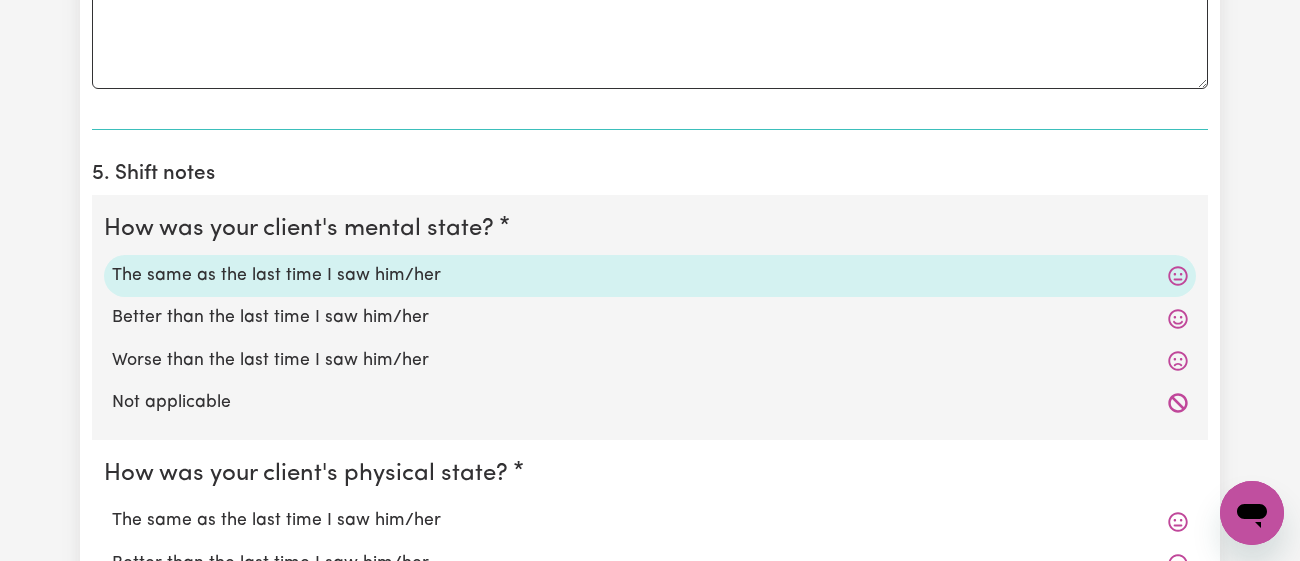 click on "The same as the last time I saw him/her" at bounding box center [650, 276] 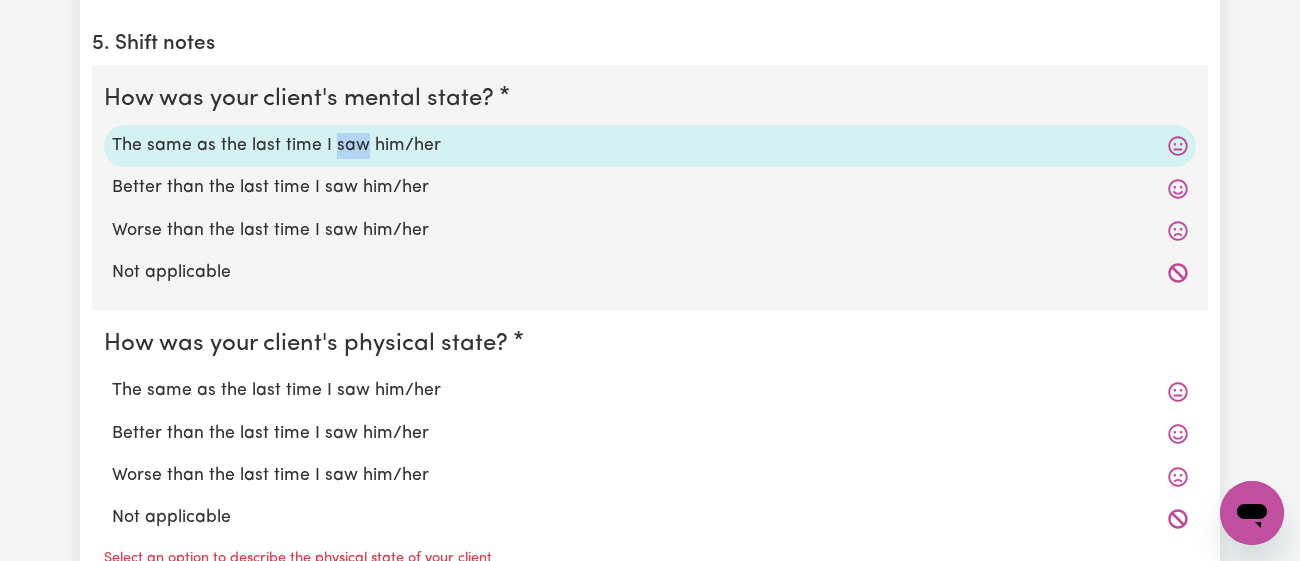scroll, scrollTop: 1605, scrollLeft: 0, axis: vertical 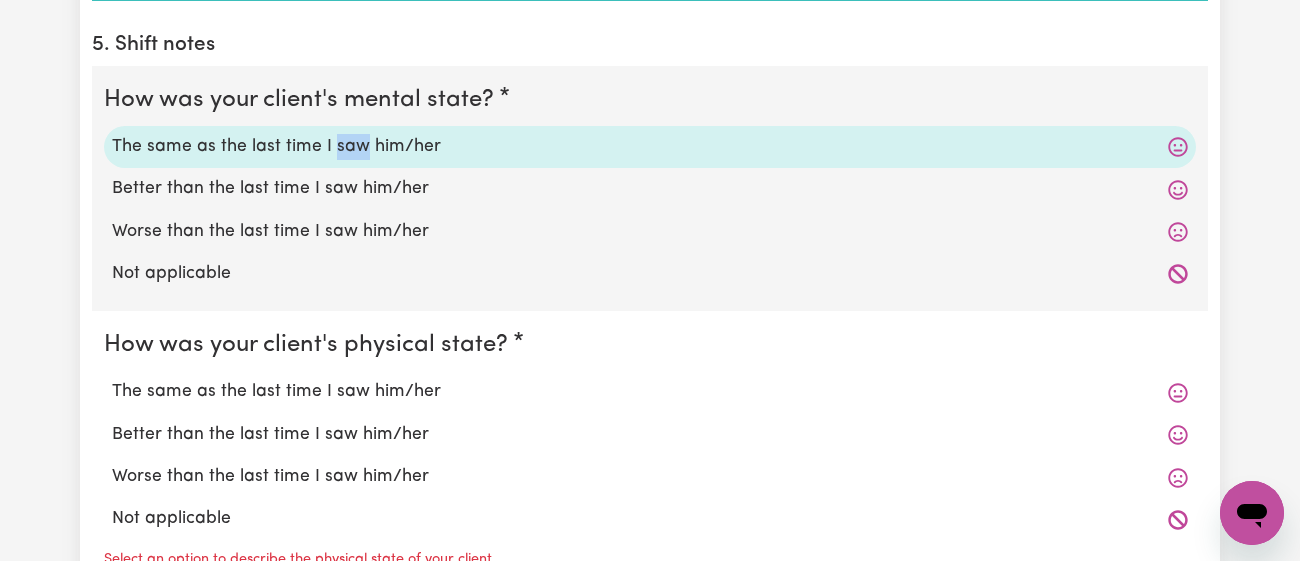 click on "Not applicable" at bounding box center [650, 274] 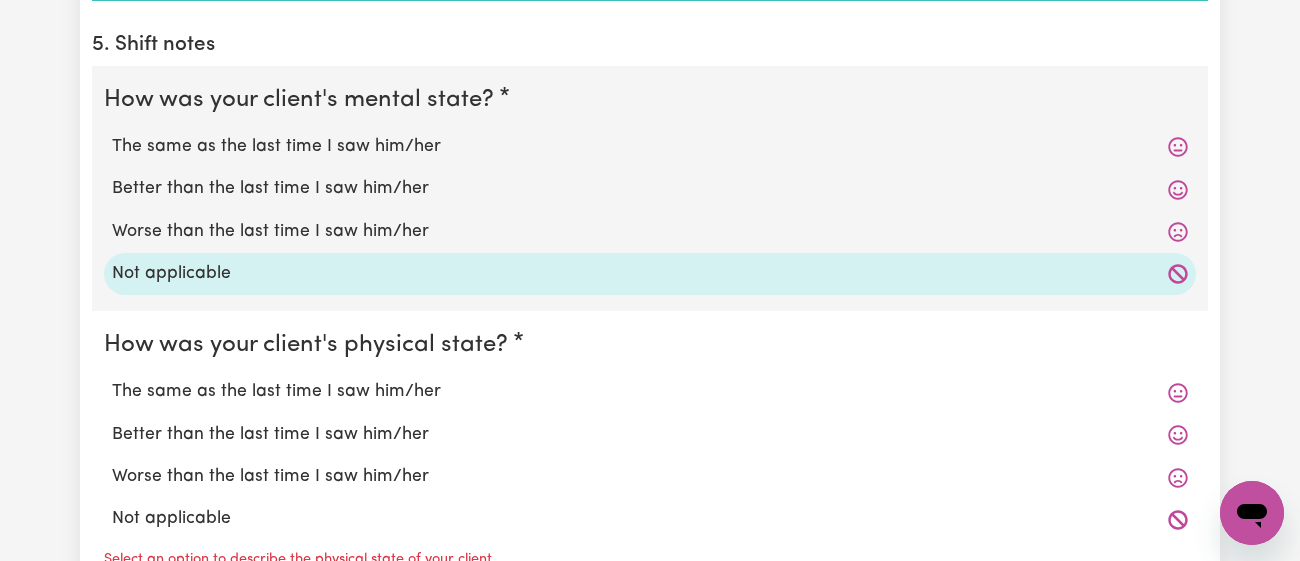 click on "The same as the last time I saw him/her" at bounding box center (650, 147) 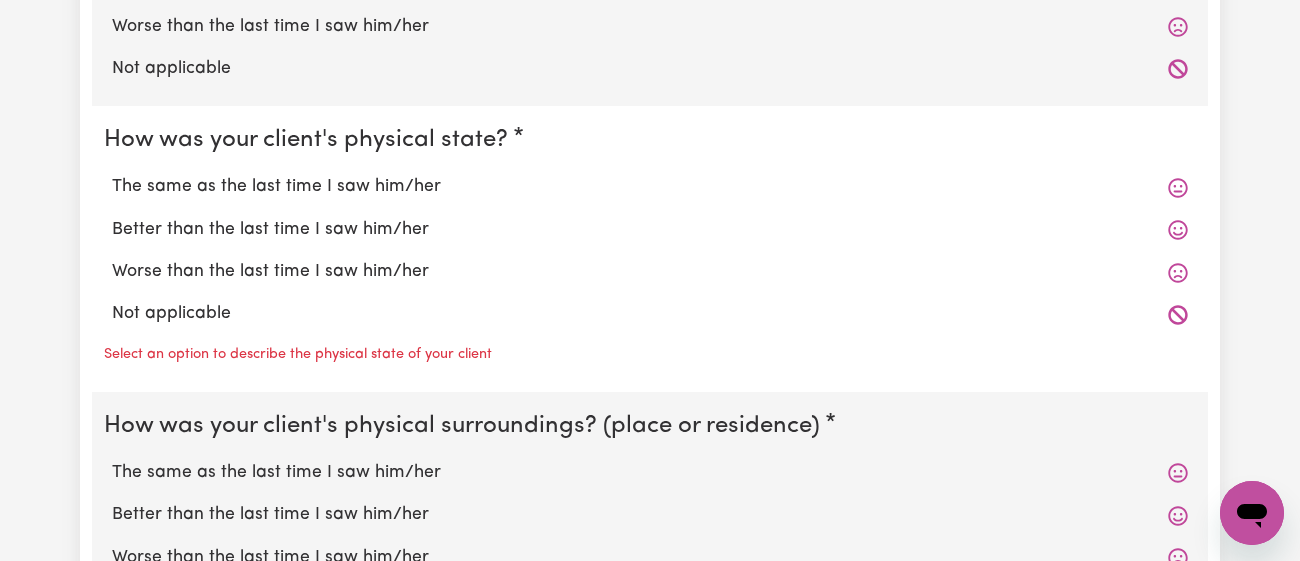 scroll, scrollTop: 1808, scrollLeft: 0, axis: vertical 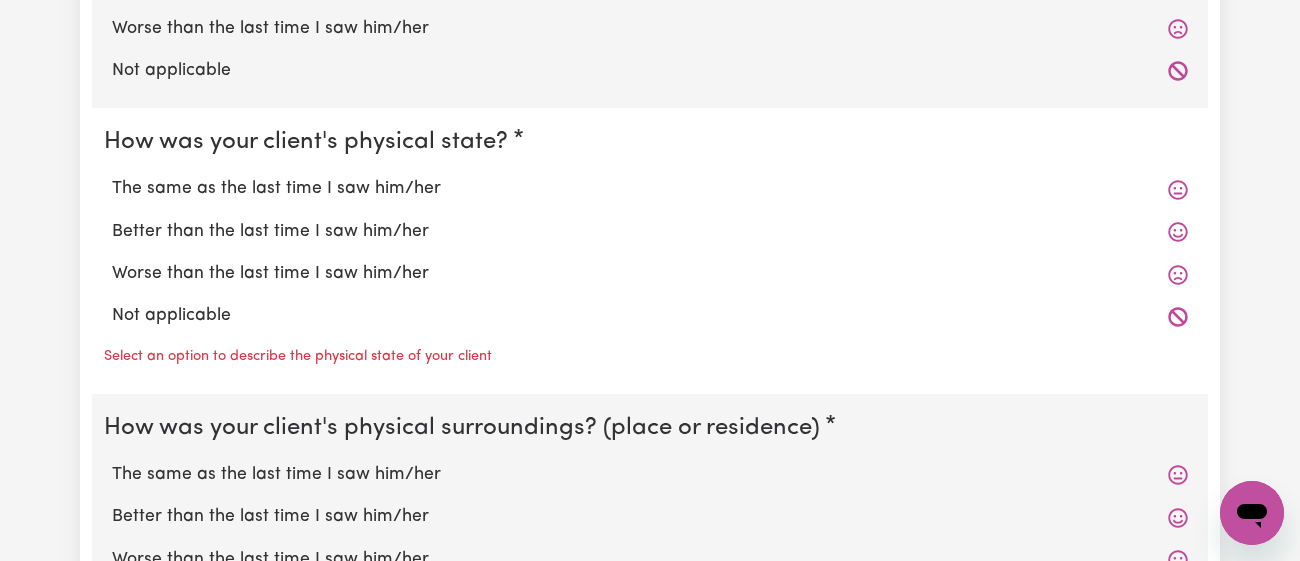 click on "The same as the last time I saw him/her" at bounding box center (650, 189) 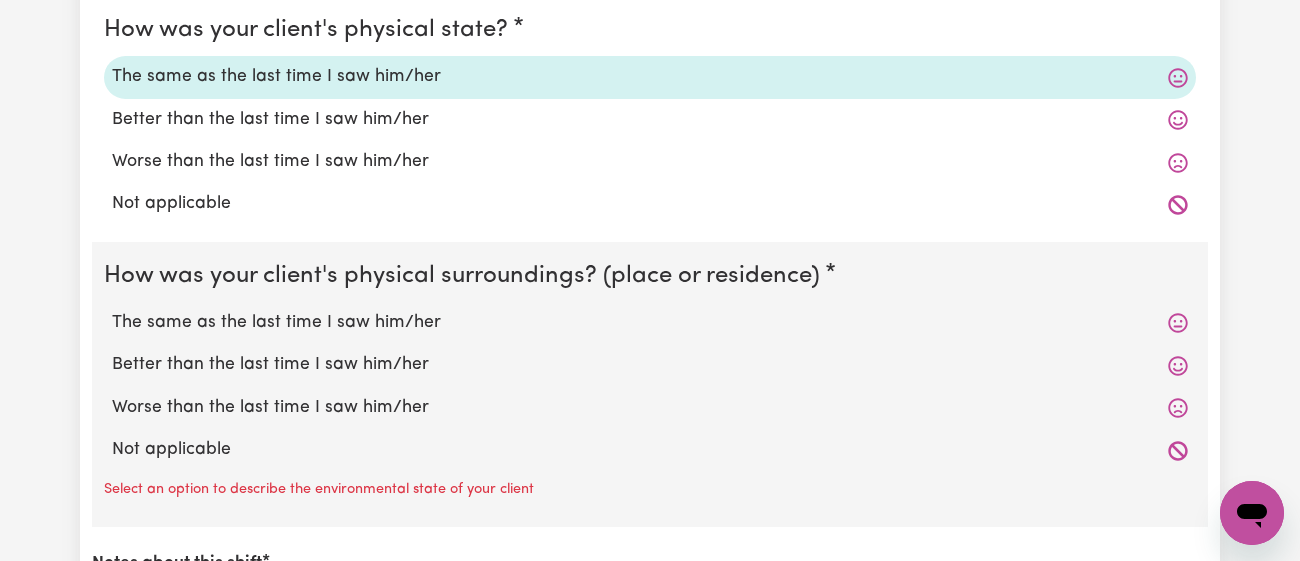 scroll, scrollTop: 1921, scrollLeft: 0, axis: vertical 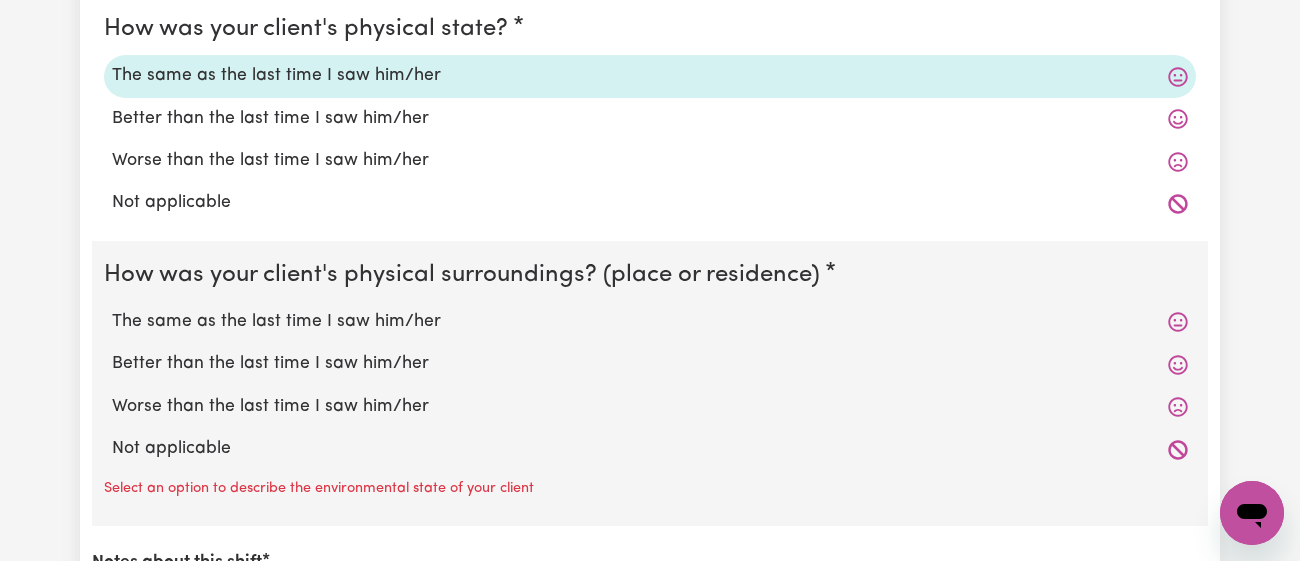 click on "Worse than the last time I saw him/her" at bounding box center (650, 161) 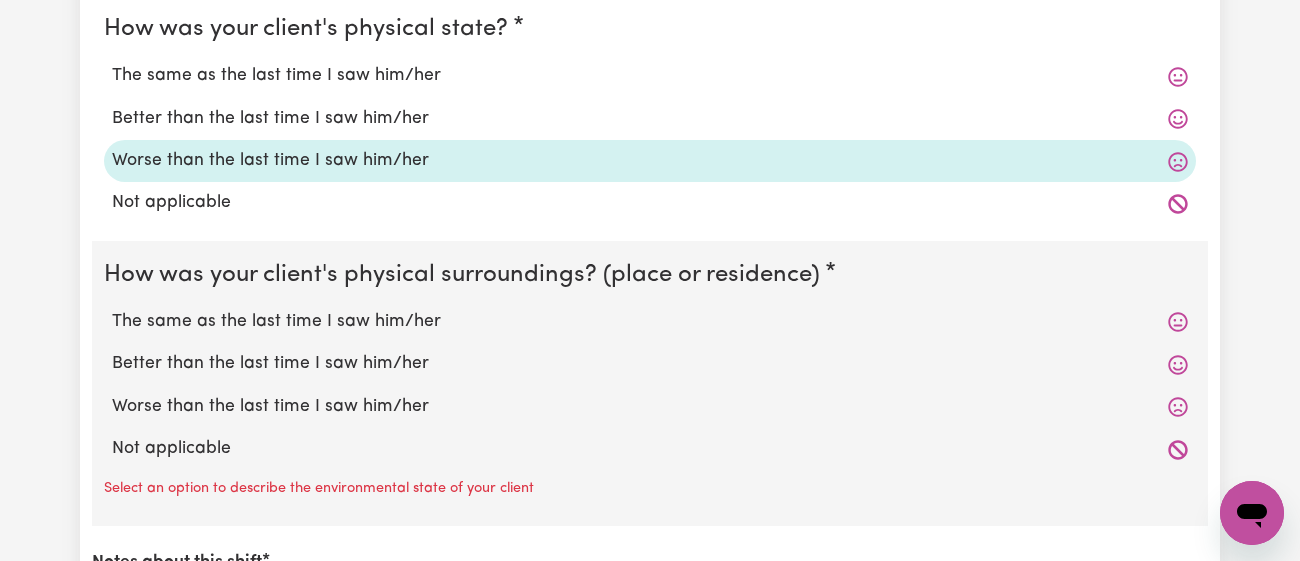 click on "The same as the last time I saw him/her" at bounding box center (650, 322) 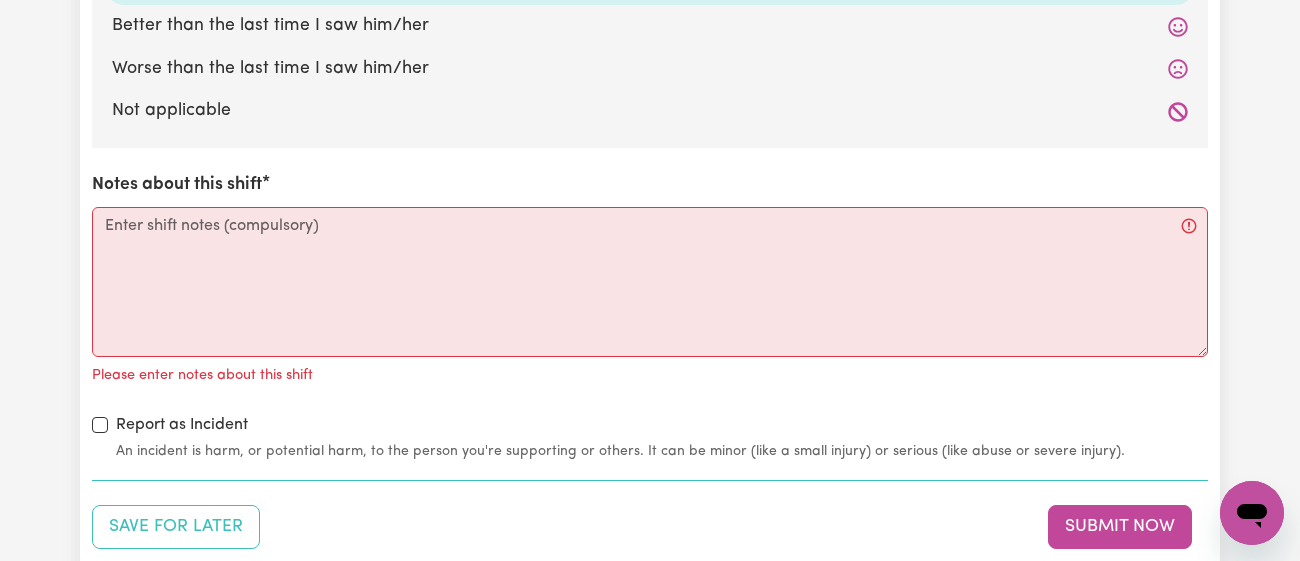 scroll, scrollTop: 2257, scrollLeft: 0, axis: vertical 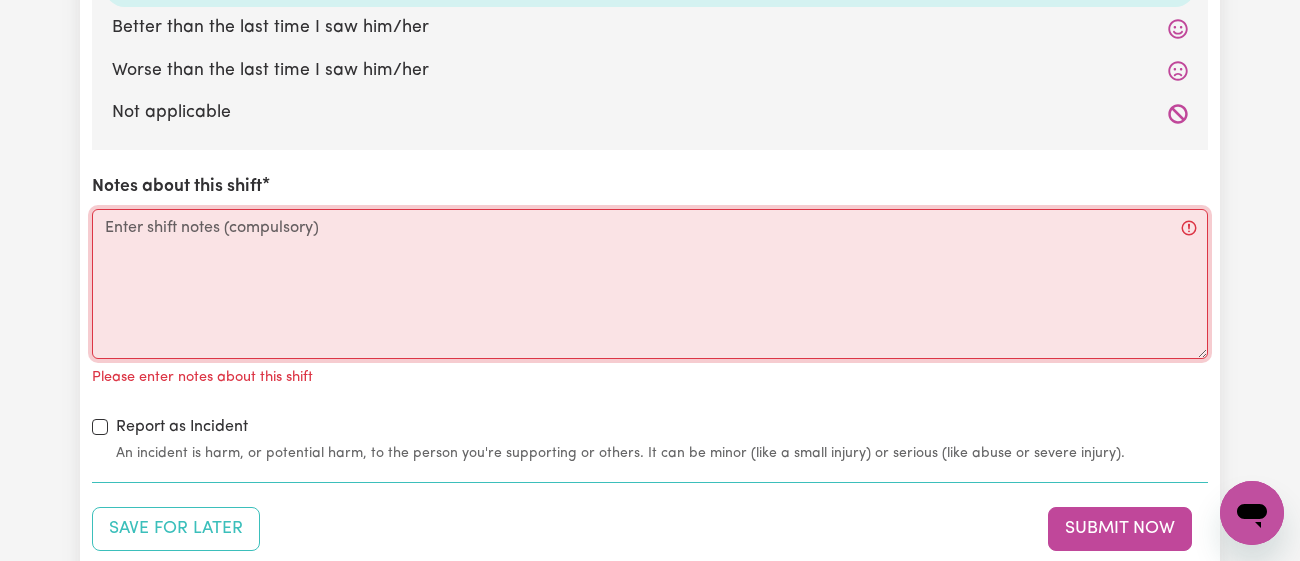 click on "Notes about this shift" at bounding box center (650, 284) 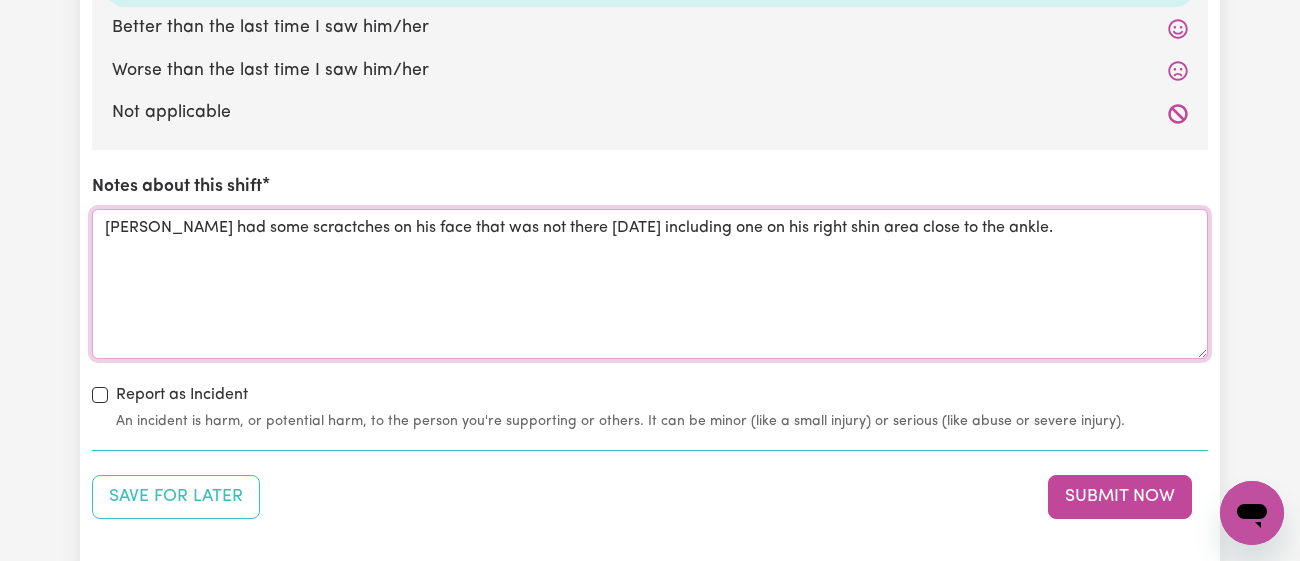 click on "[PERSON_NAME] had some scractches on his face that was not there [DATE] including one on his right shin area close to the ankle." at bounding box center [650, 284] 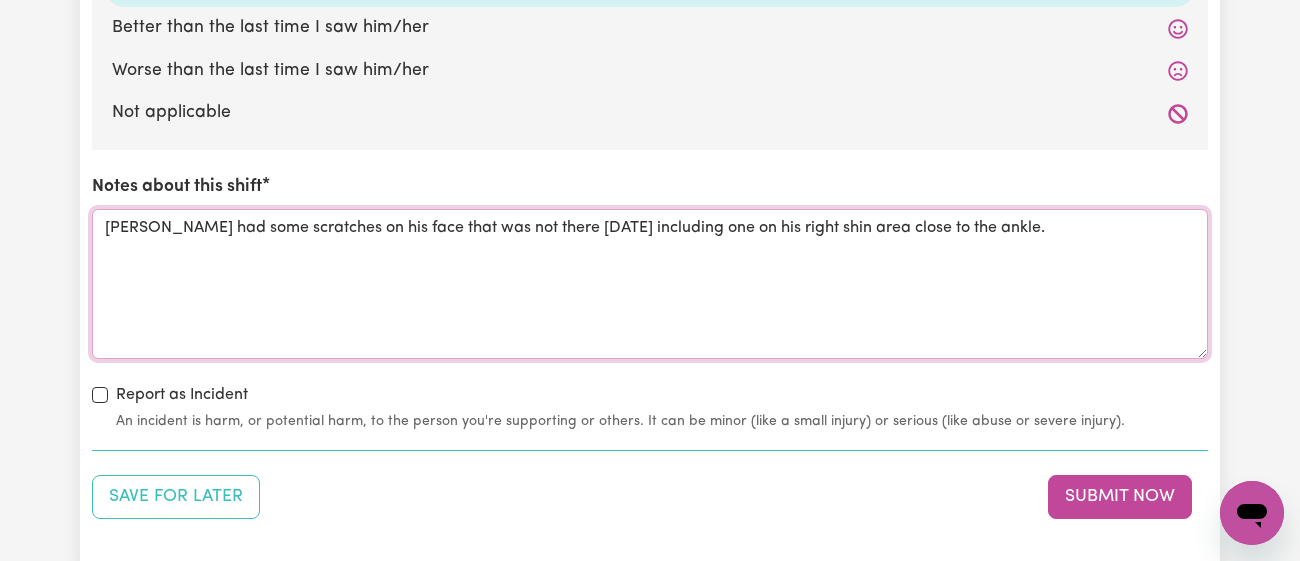 click on "[PERSON_NAME] had some scratches on his face that was not there [DATE] including one on his right shin area close to the ankle." at bounding box center [650, 284] 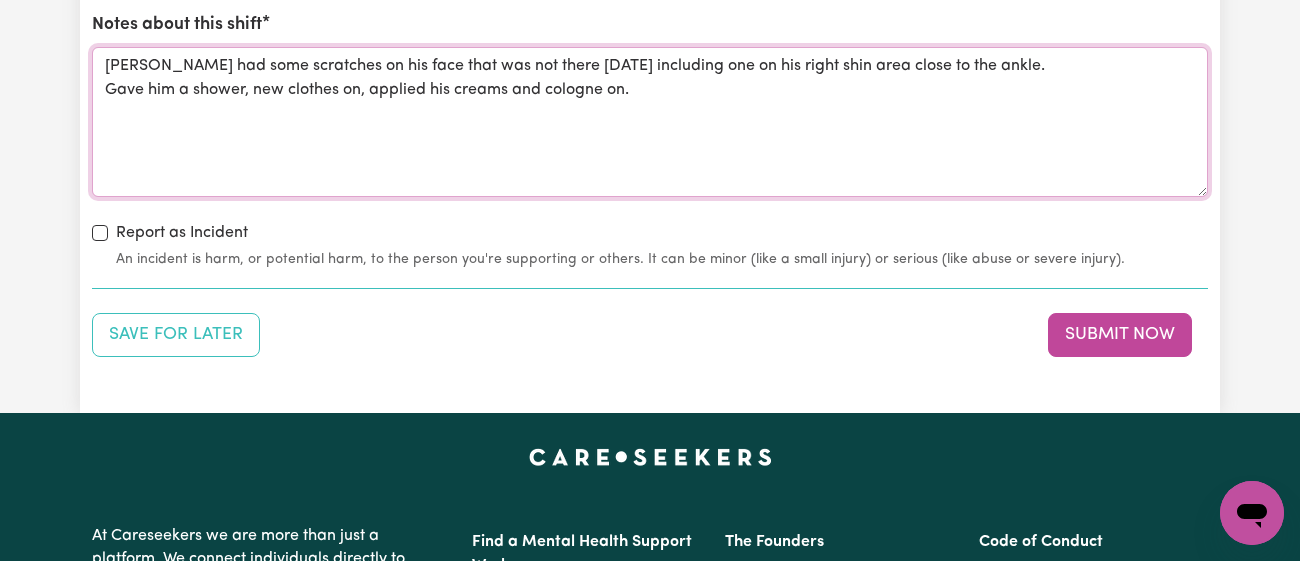 scroll, scrollTop: 2420, scrollLeft: 0, axis: vertical 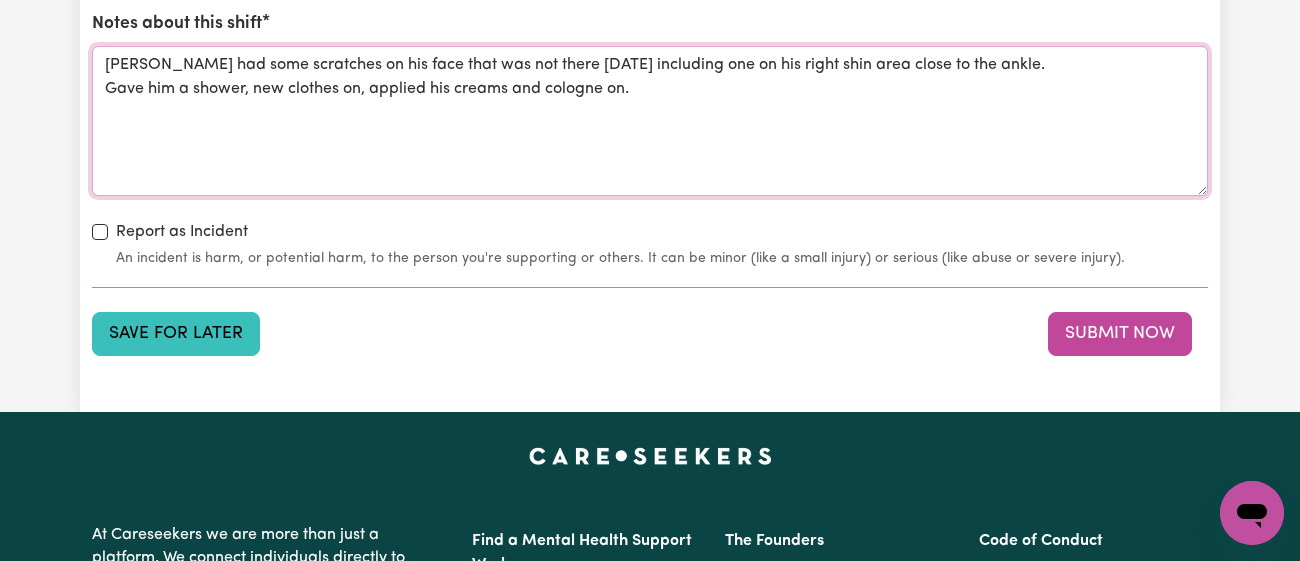 type on "[PERSON_NAME] had some scratches on his face that was not there [DATE] including one on his right shin area close to the ankle.
Gave him a shower, new clothes on, applied his creams and cologne on." 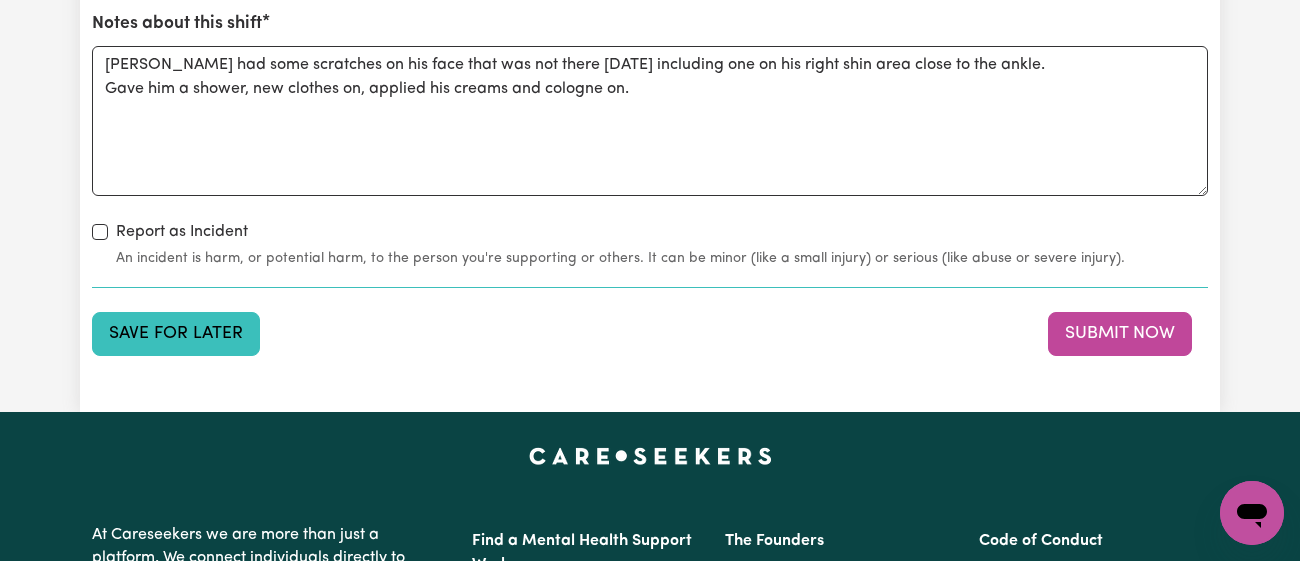 click on "Save for Later" at bounding box center [176, 334] 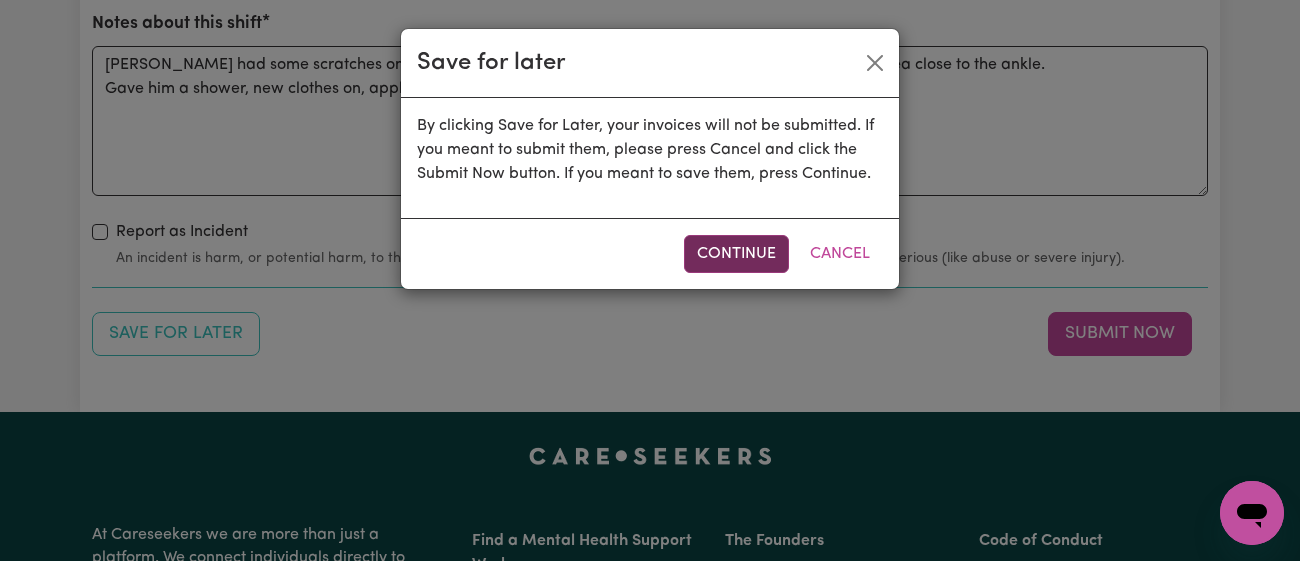 click on "Continue" at bounding box center (736, 254) 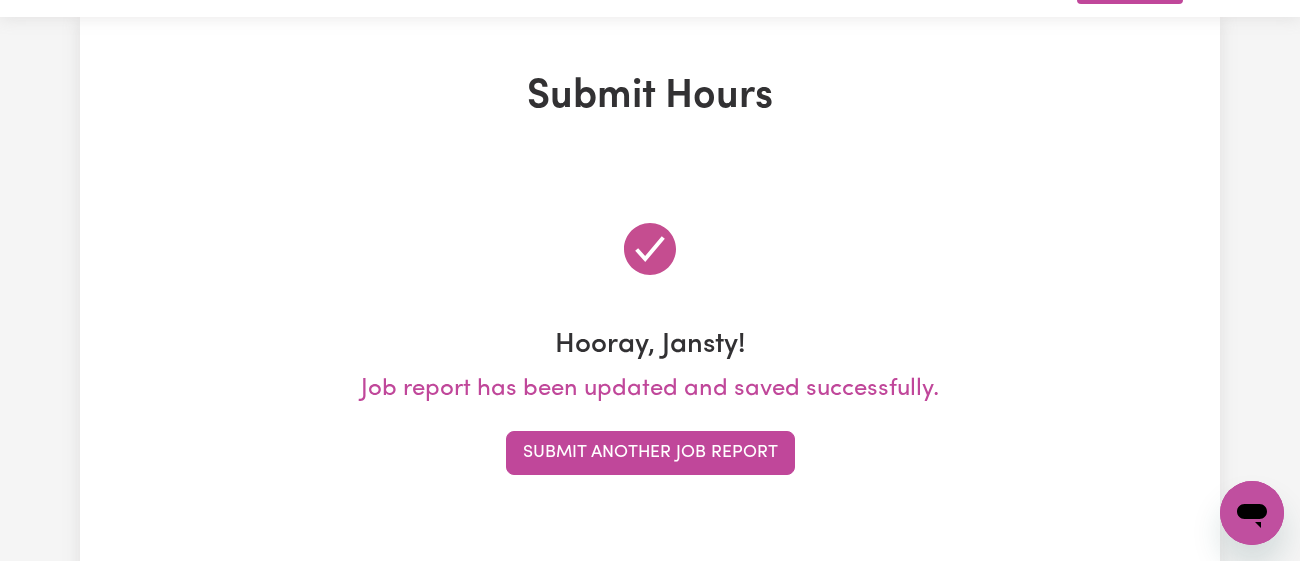 scroll, scrollTop: 0, scrollLeft: 0, axis: both 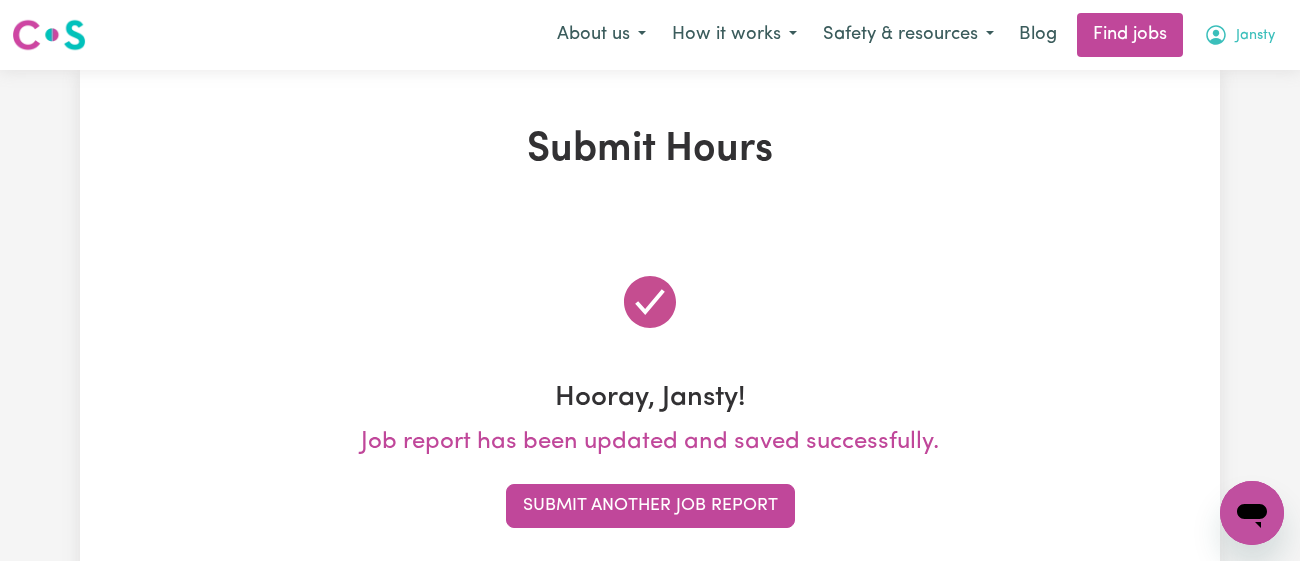 click on "Jansty" at bounding box center [1255, 36] 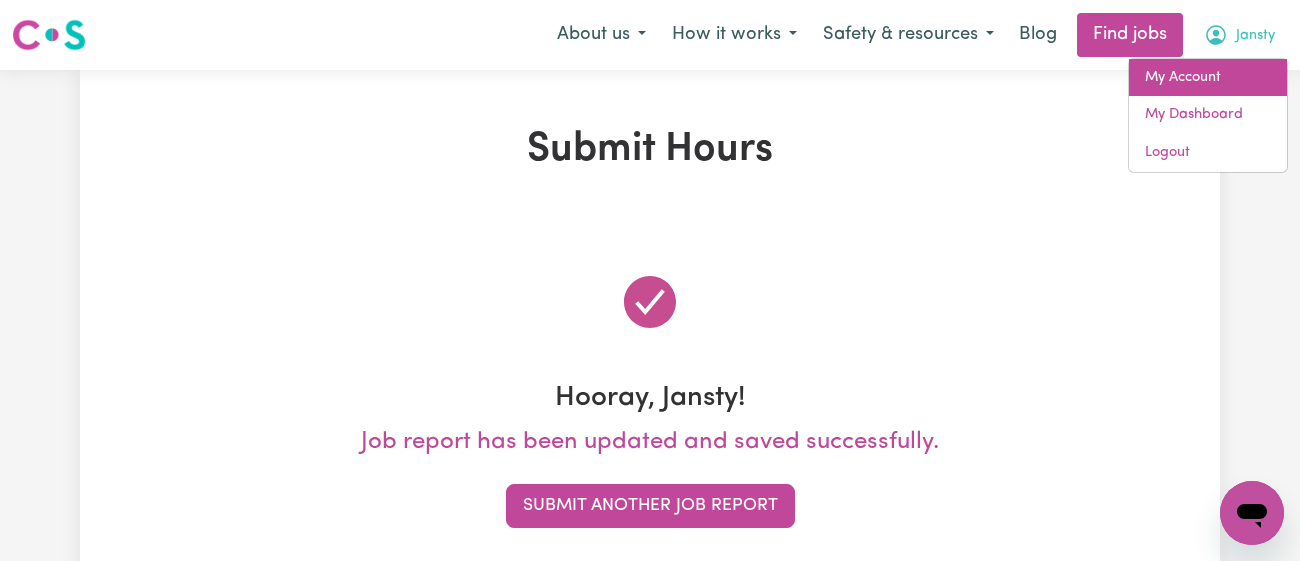 click on "My Account" at bounding box center (1208, 78) 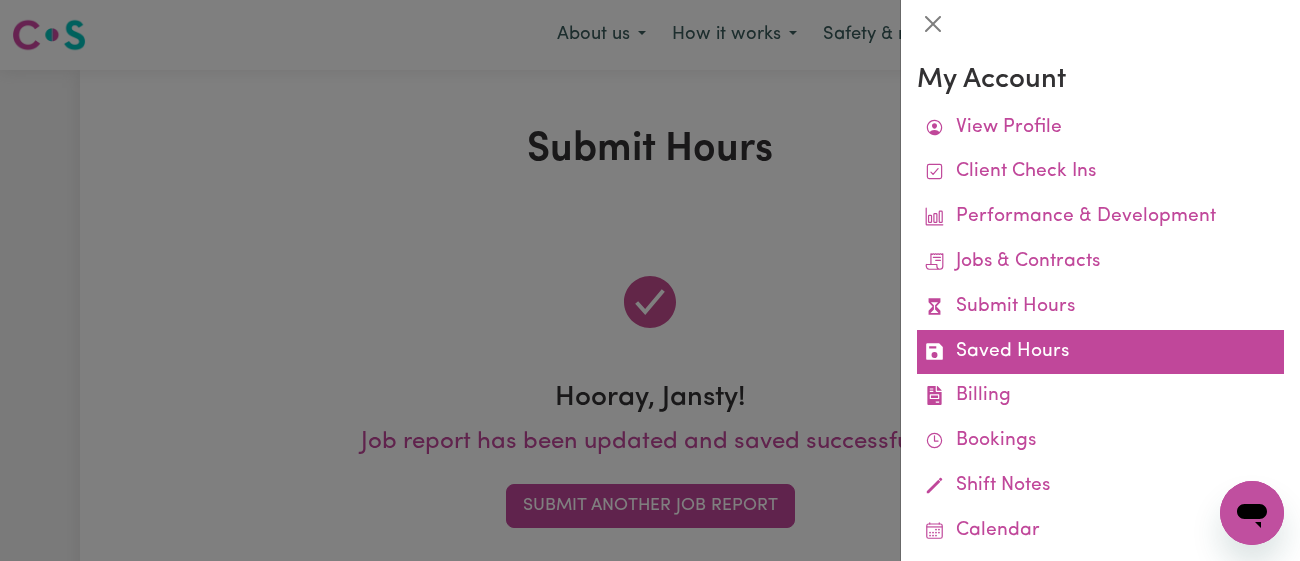 click on "Saved Hours" at bounding box center (1100, 352) 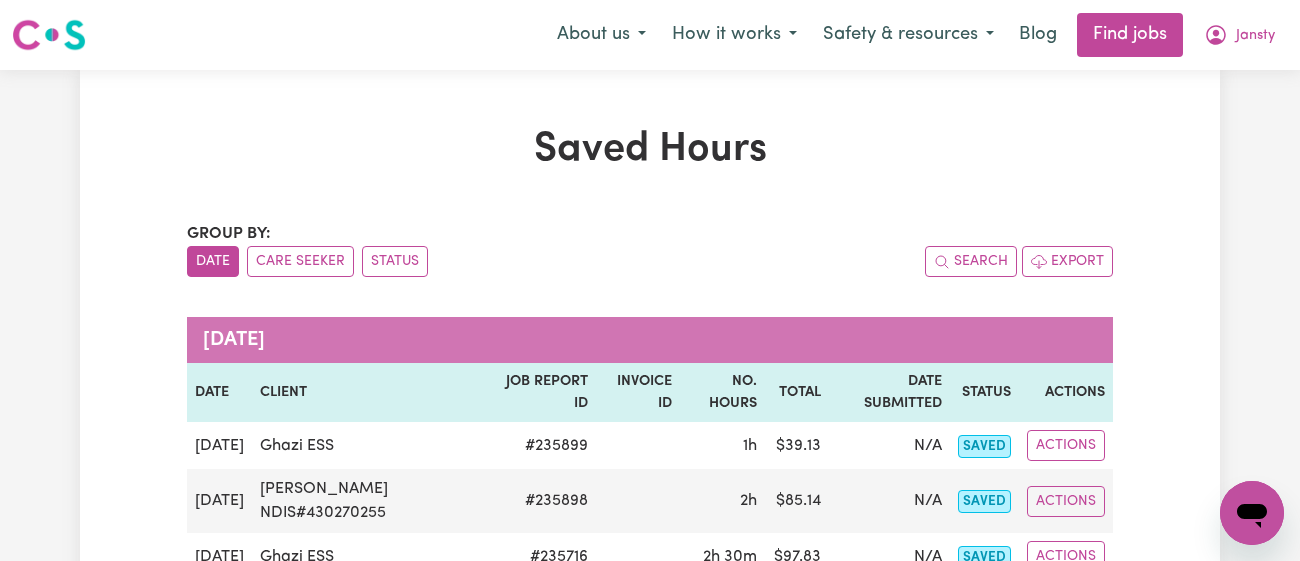 click on "Group by: Date Care Seeker Status Search Export" at bounding box center (650, 249) 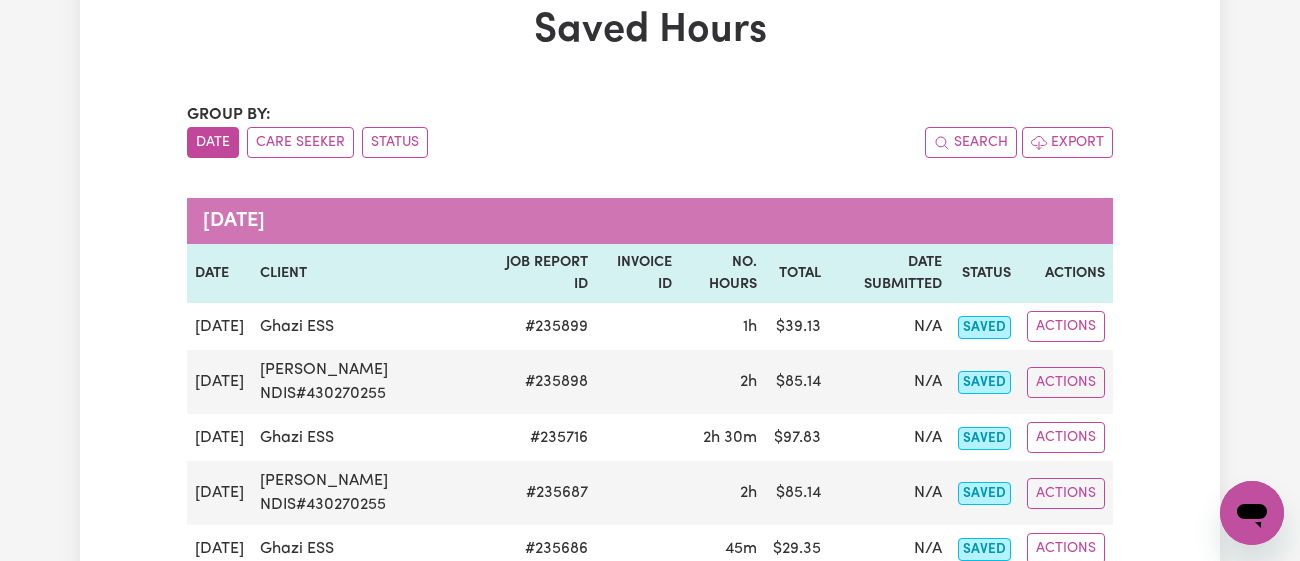 scroll, scrollTop: 0, scrollLeft: 0, axis: both 